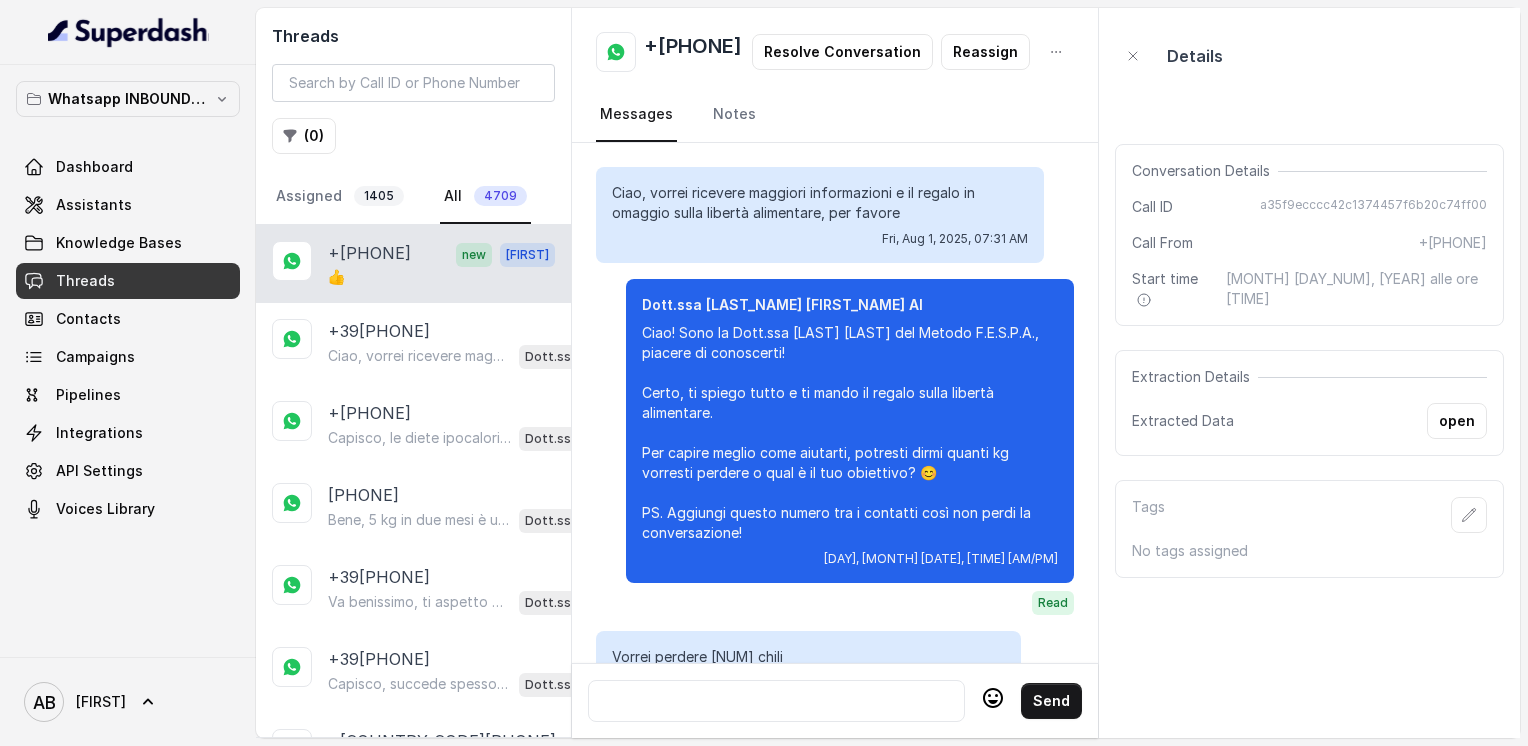 scroll, scrollTop: 0, scrollLeft: 0, axis: both 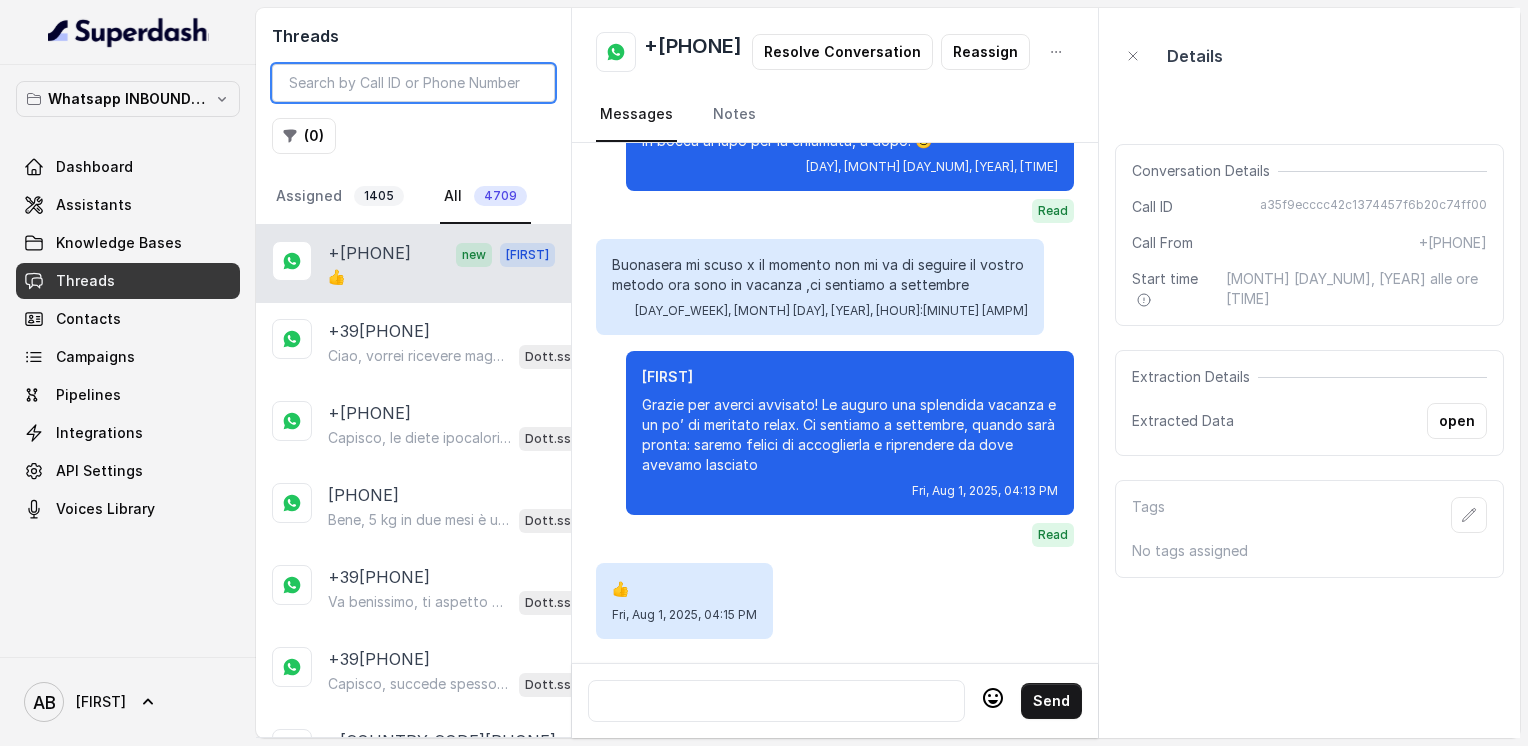 click at bounding box center (413, 83) 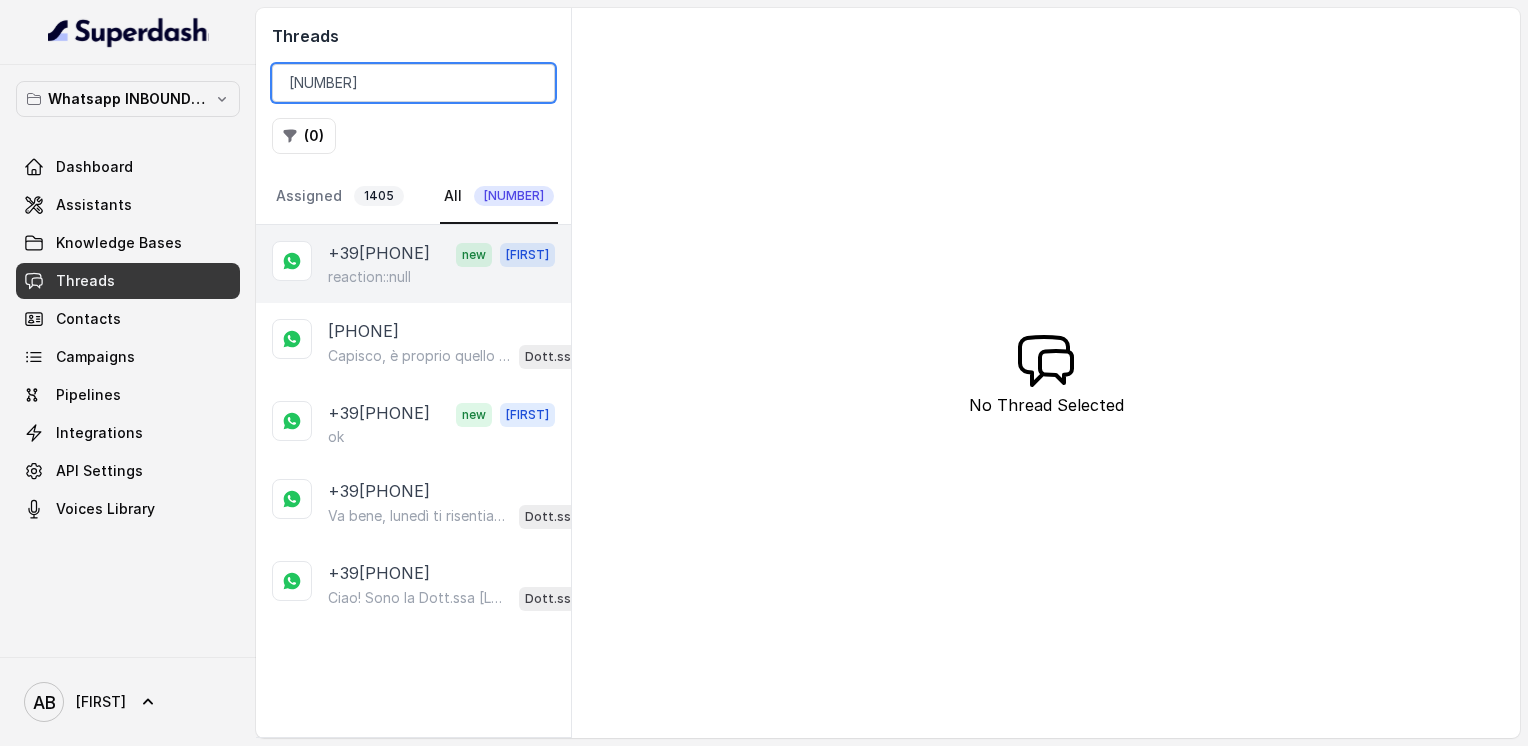 type on "[NUMBER]" 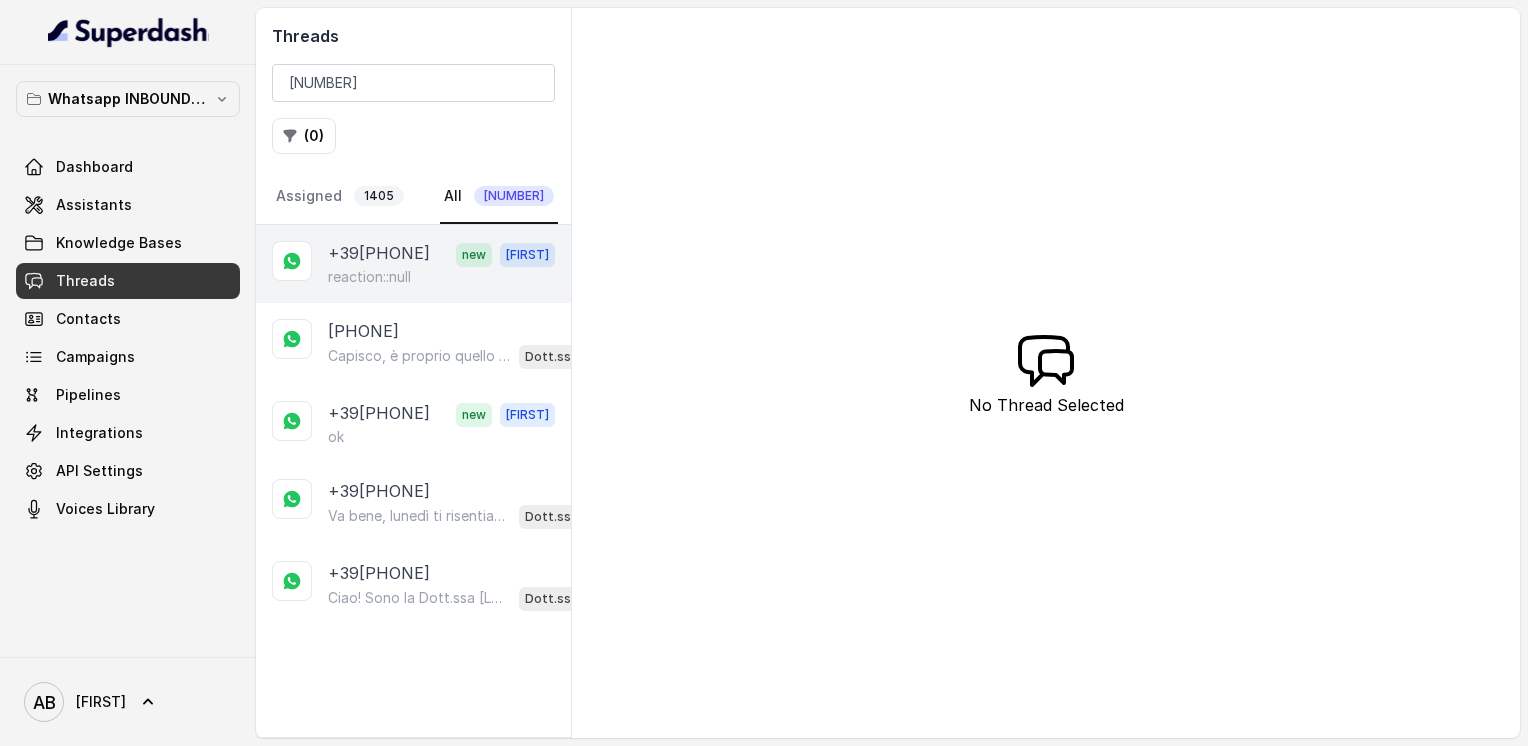 click on "+39[PHONE]" at bounding box center [379, 254] 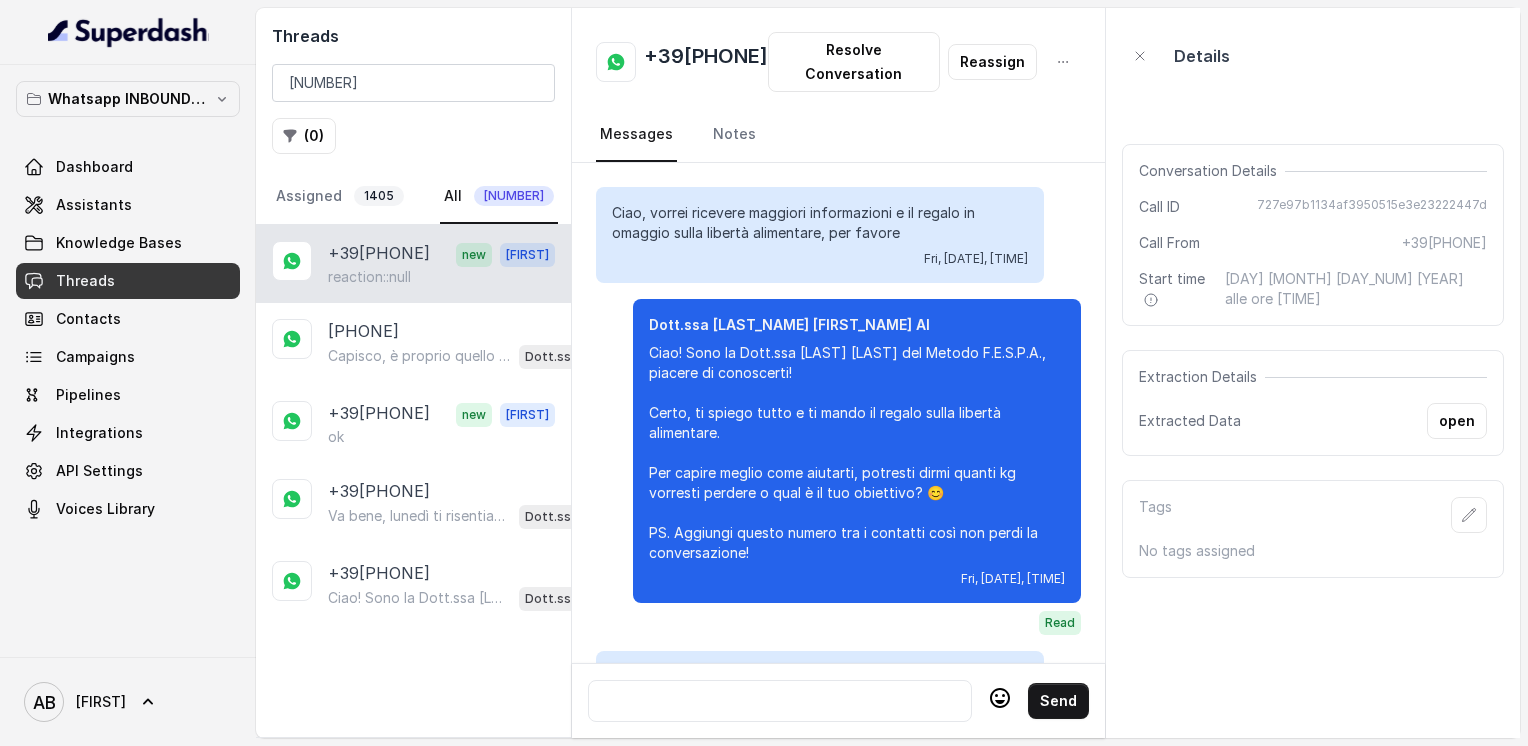 scroll, scrollTop: 3204, scrollLeft: 0, axis: vertical 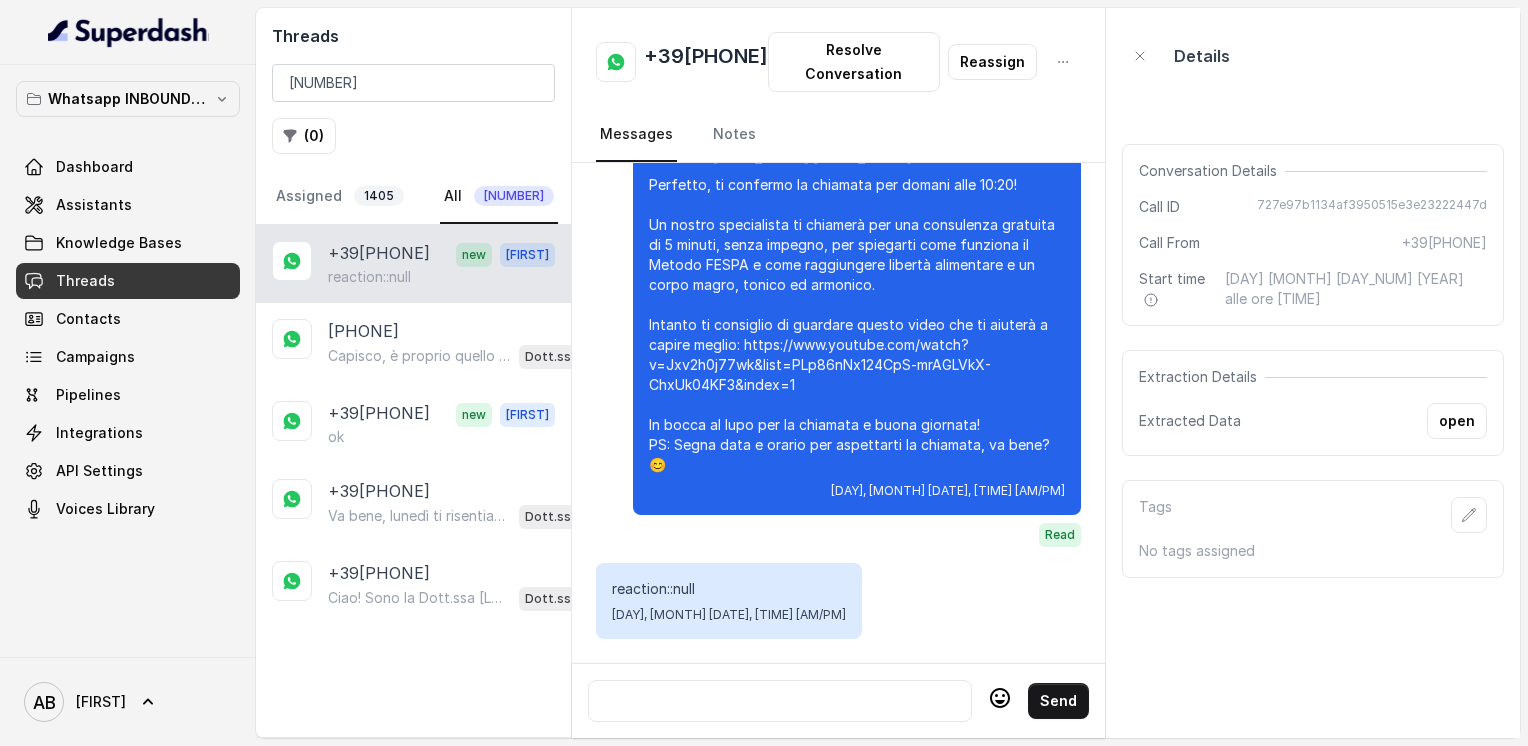 click at bounding box center [780, 701] 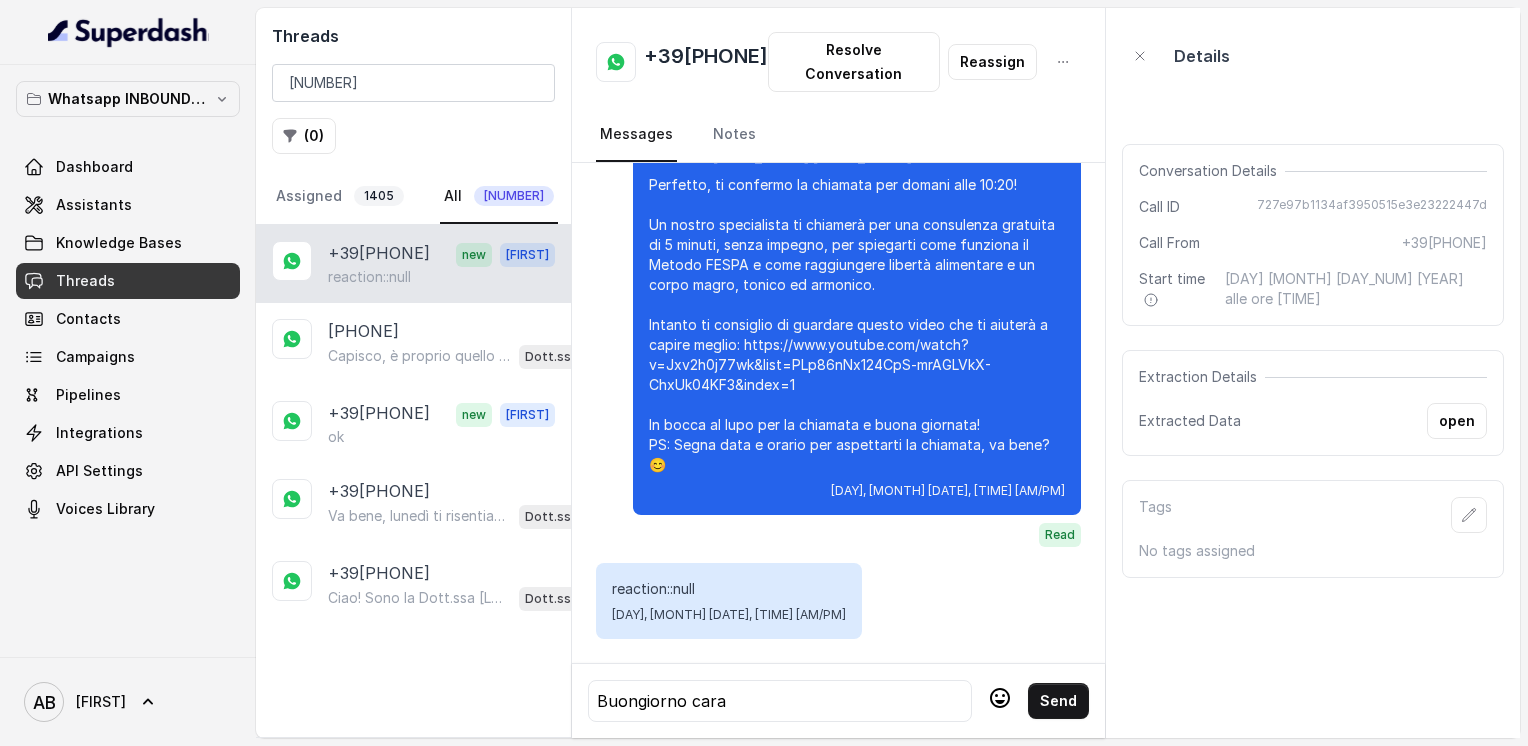 click on "+39[PHONE]" at bounding box center (706, 62) 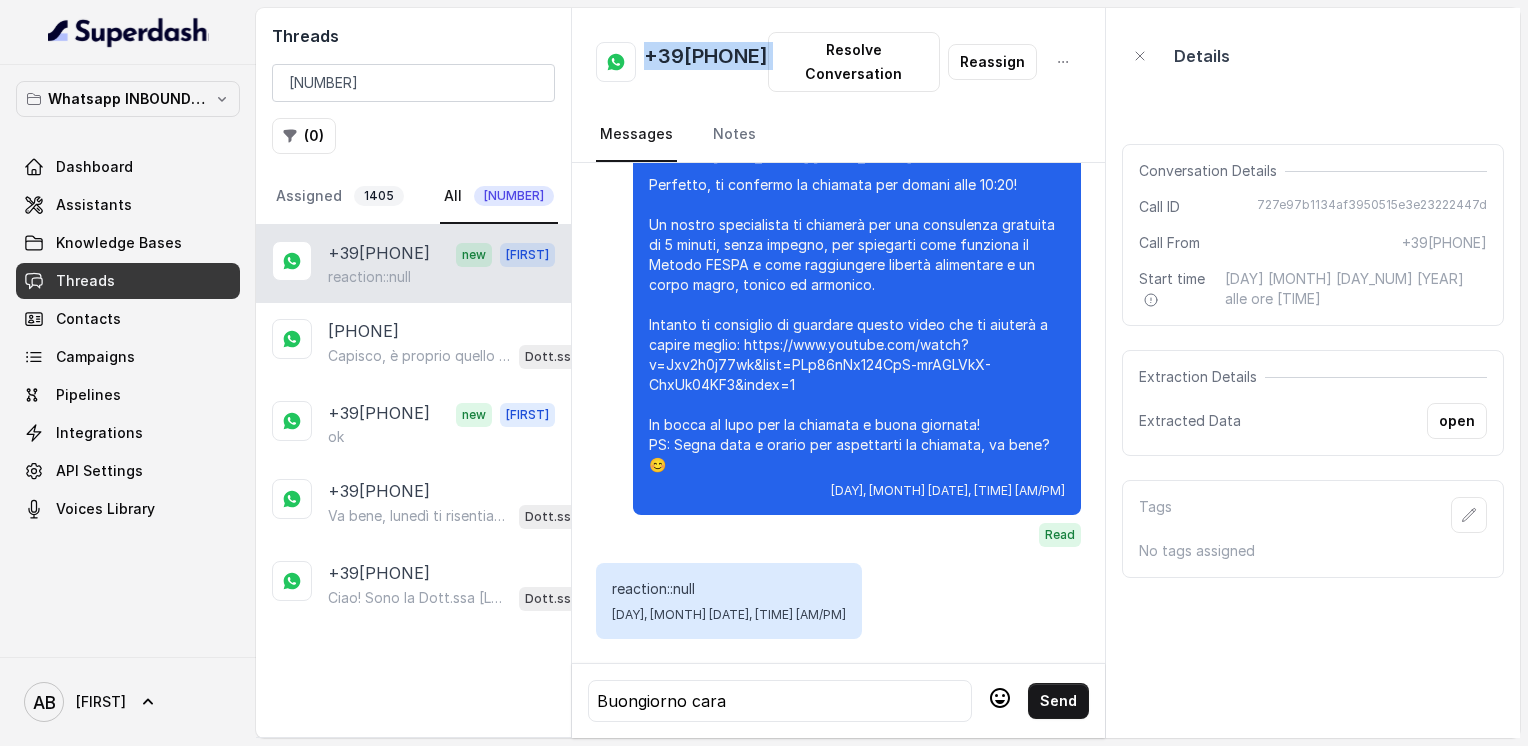 click on "+39[PHONE]" at bounding box center (706, 62) 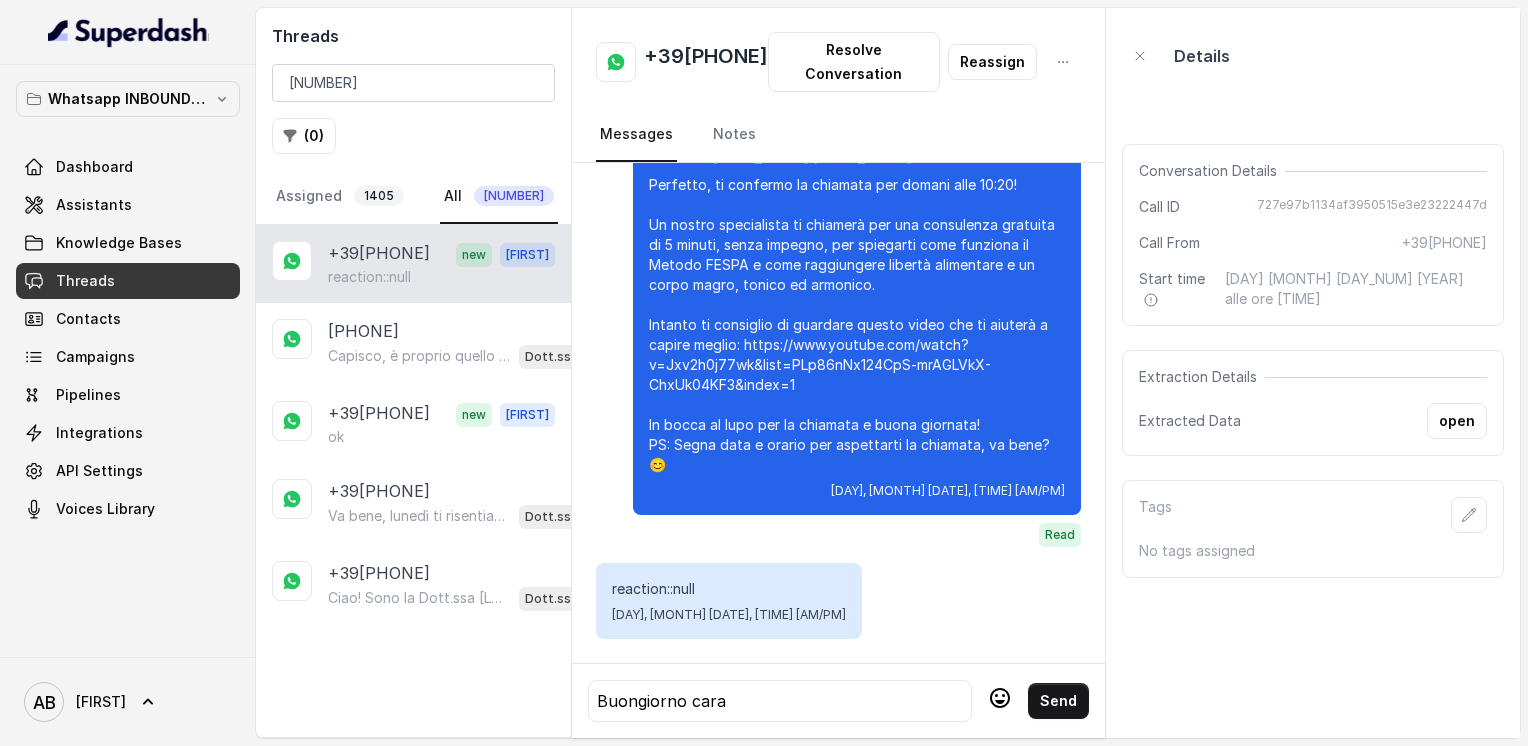 click on "Buongiorno cara" at bounding box center (780, 701) 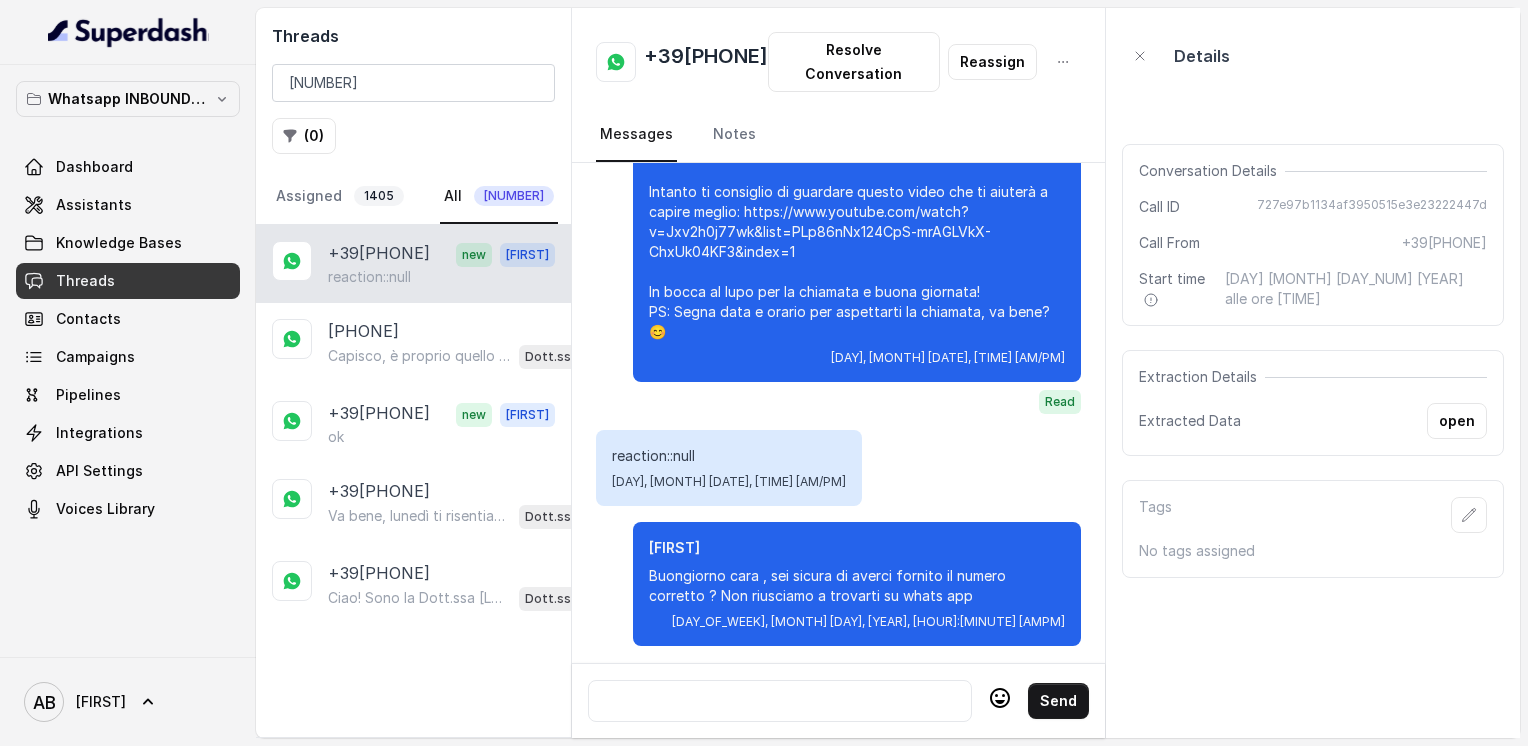 scroll, scrollTop: 3344, scrollLeft: 0, axis: vertical 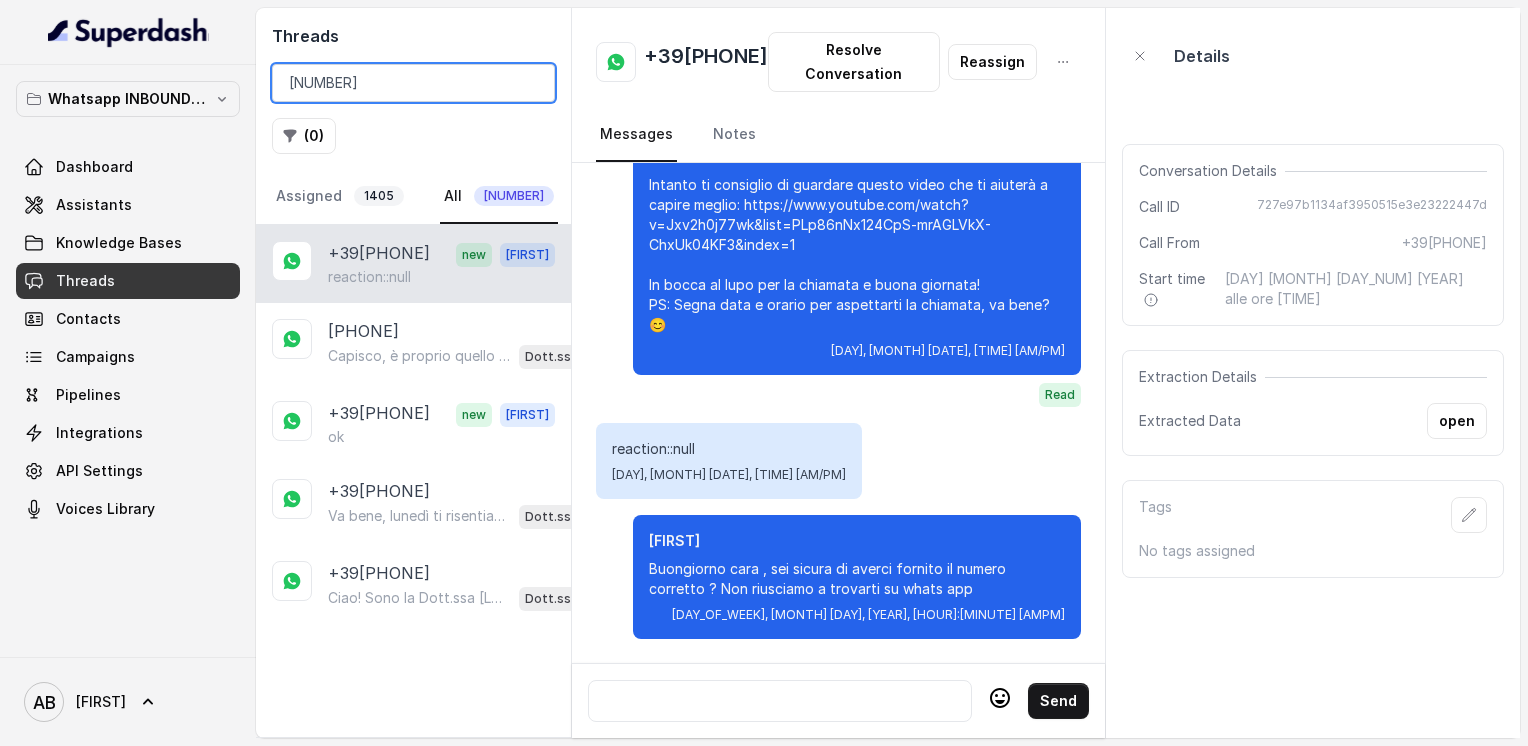 click on "[NUMBER]" at bounding box center (413, 83) 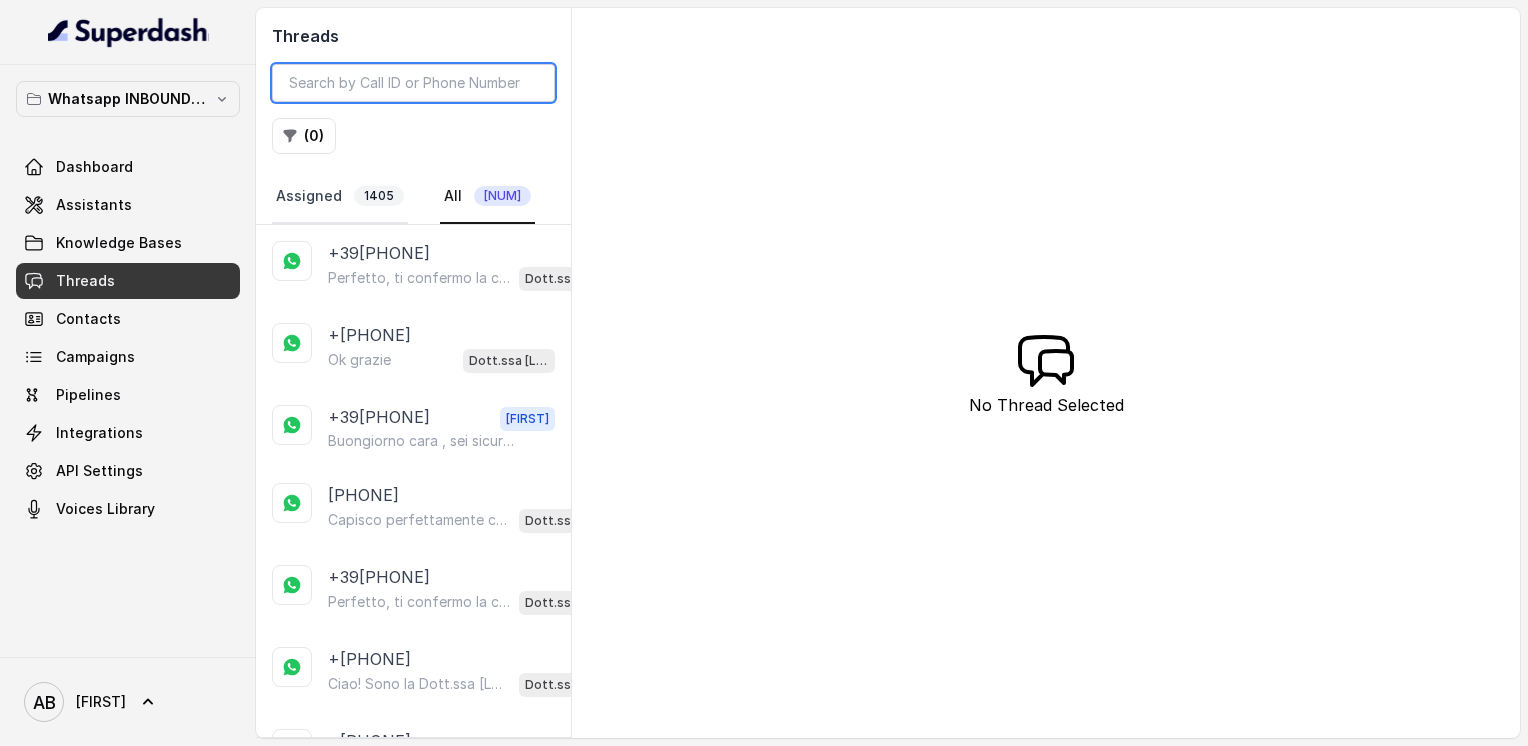 type 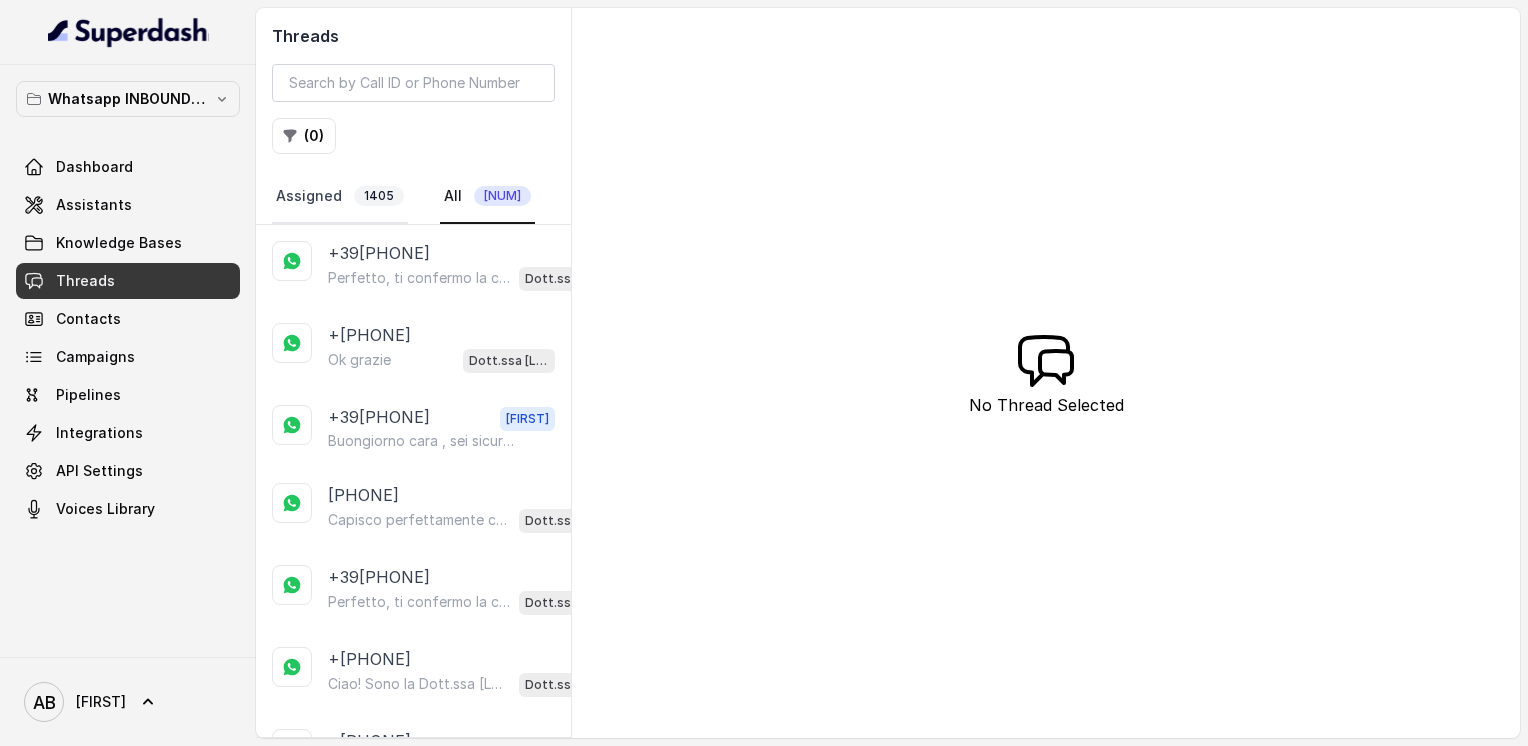 click on "Assigned 1405" at bounding box center (340, 197) 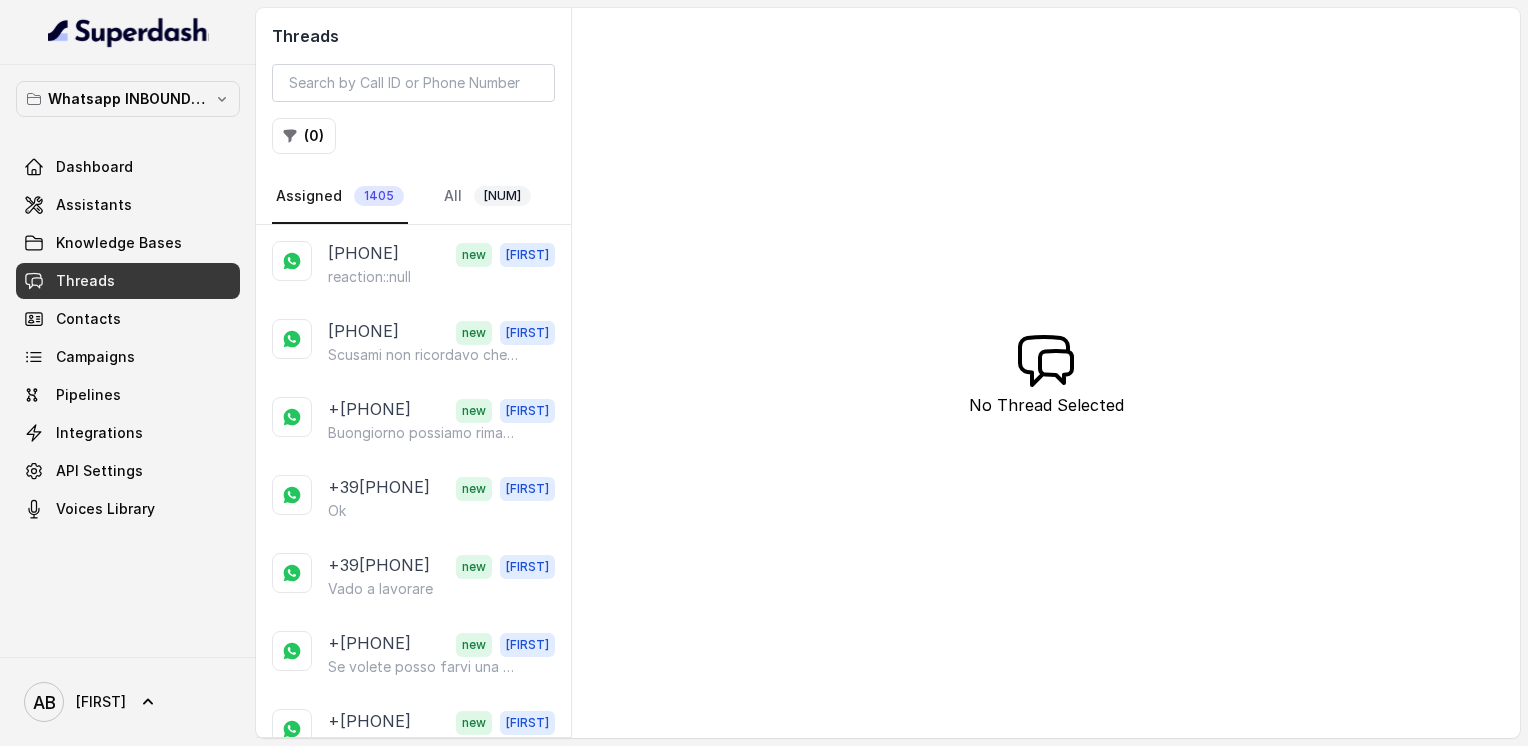 click on "Assigned 1405" at bounding box center (340, 197) 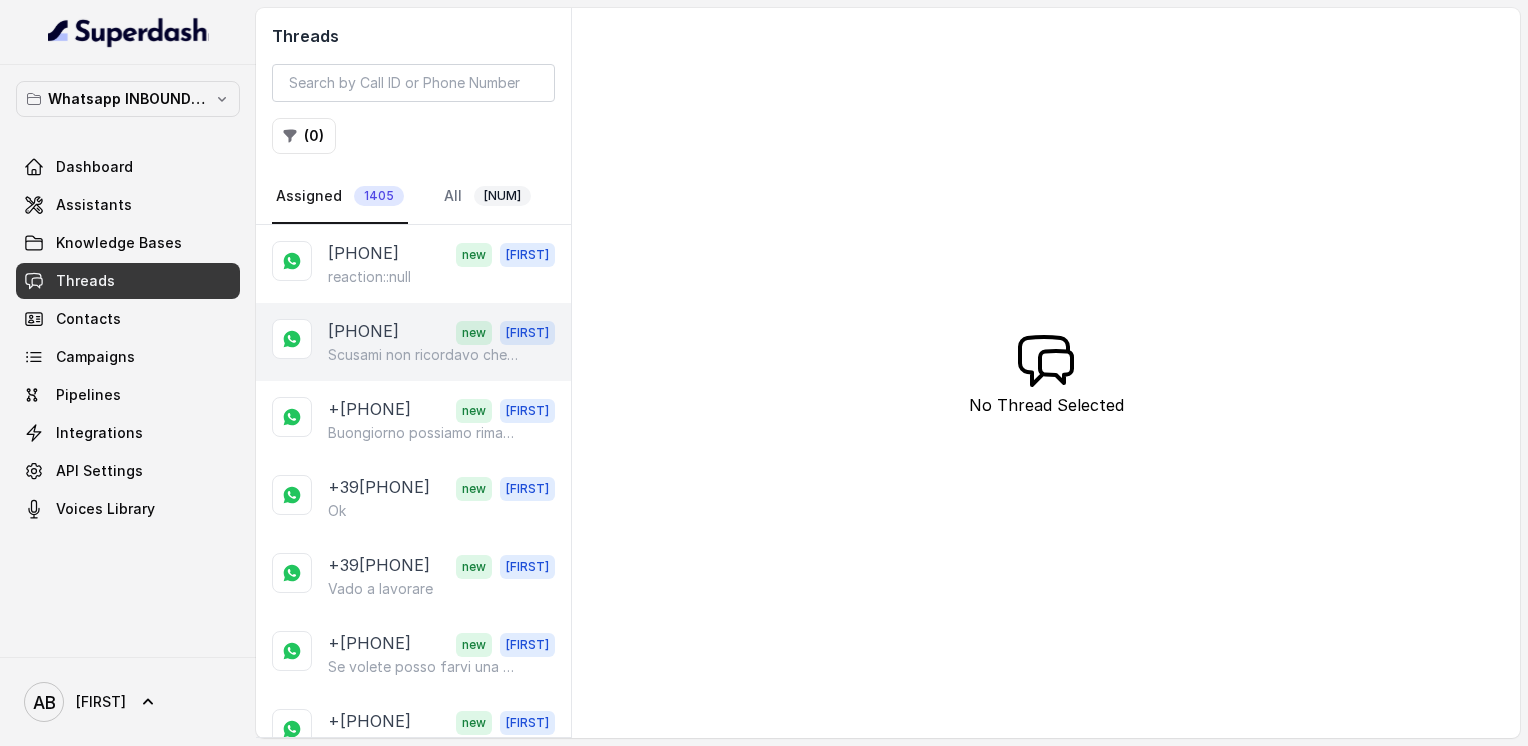 click on "Scusami non ricordavo che avevo un impegno e possibile alle [TIME] almeno sono a casa?" at bounding box center (424, 355) 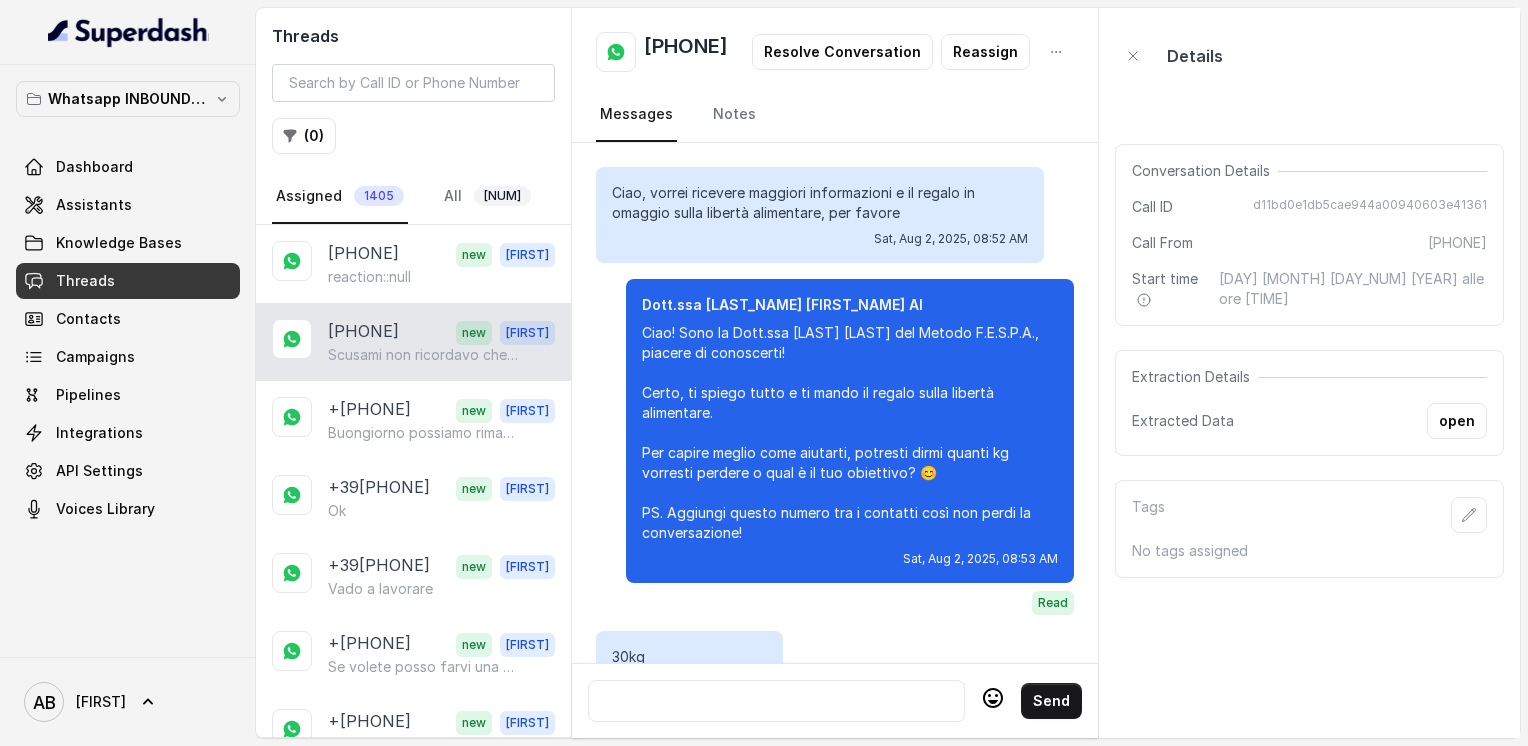 scroll, scrollTop: 1960, scrollLeft: 0, axis: vertical 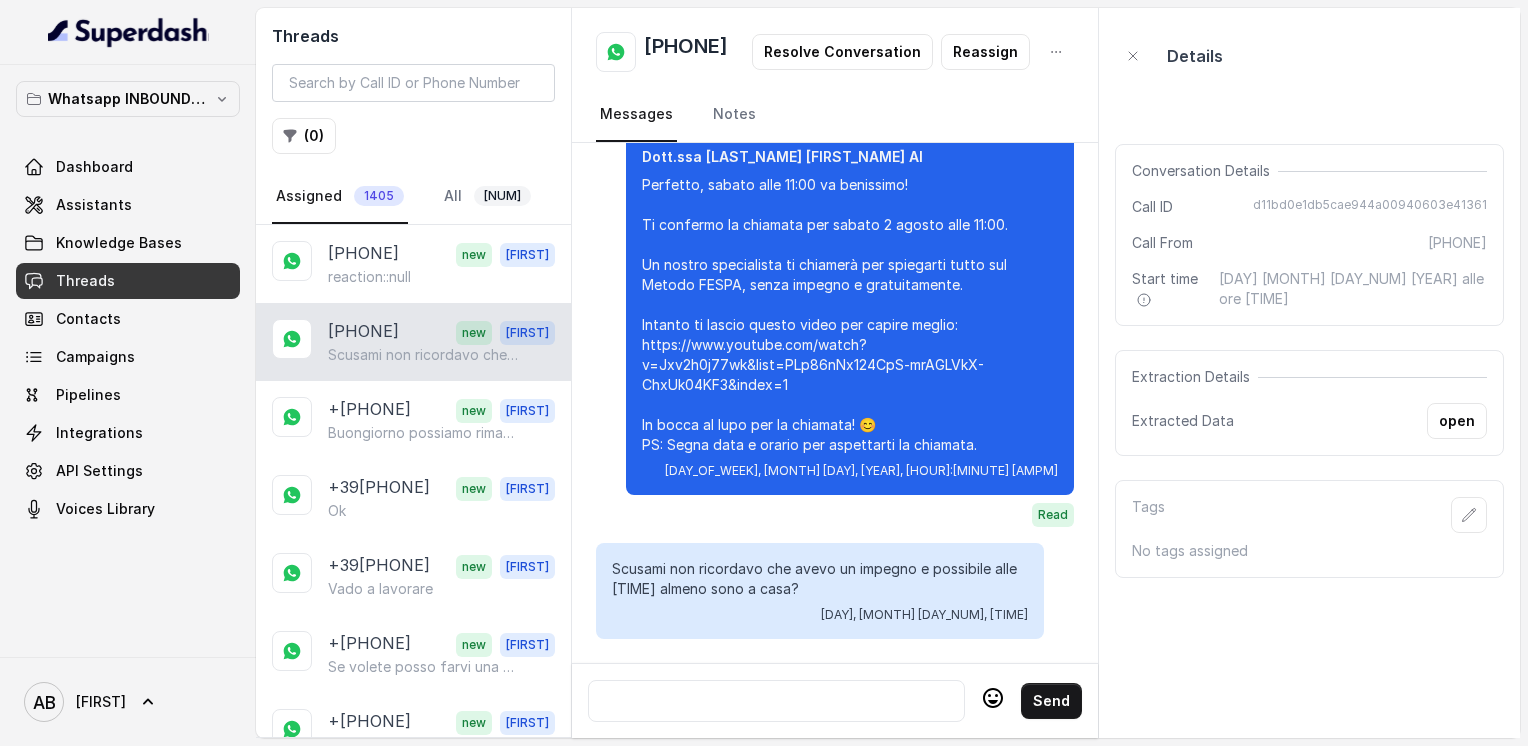 click at bounding box center (776, 701) 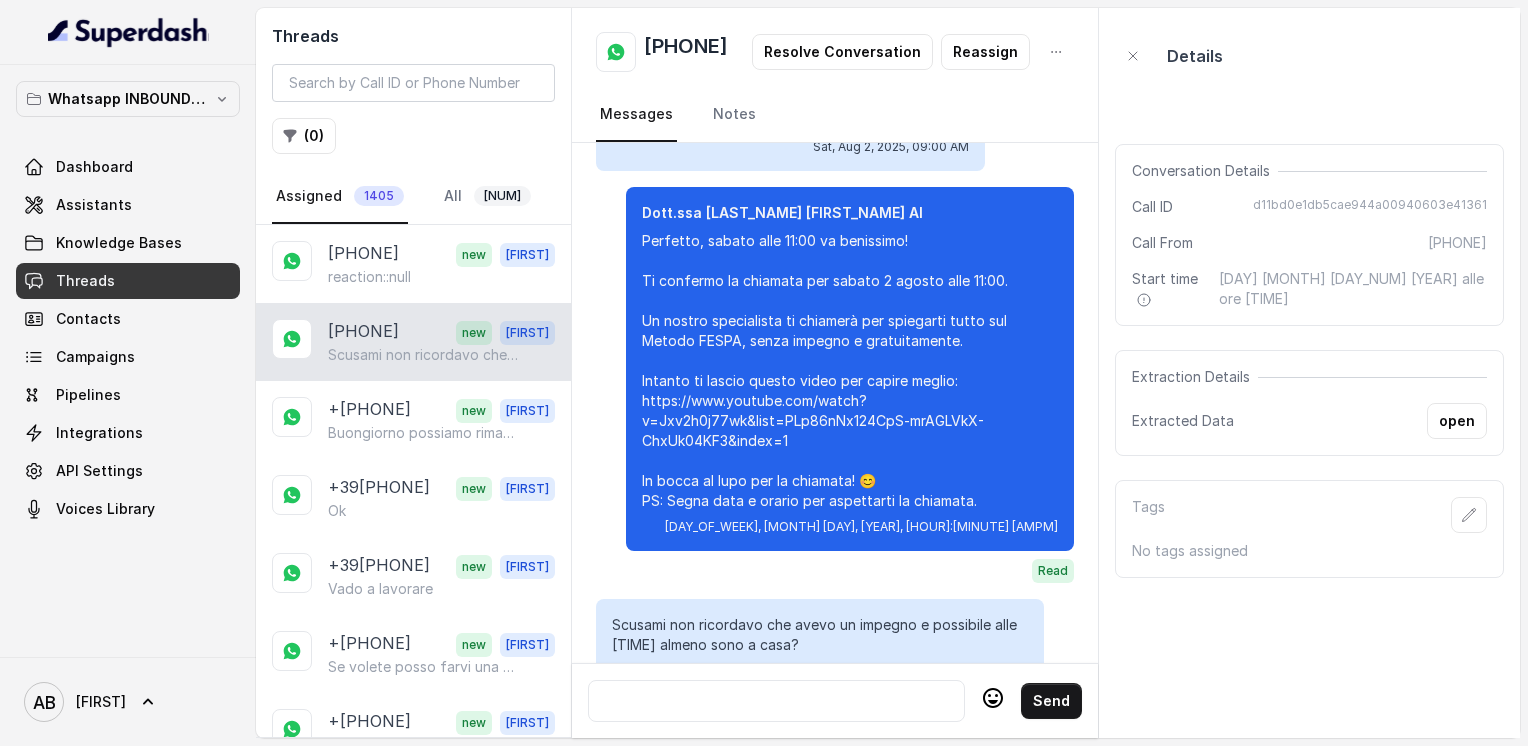 scroll, scrollTop: 1960, scrollLeft: 0, axis: vertical 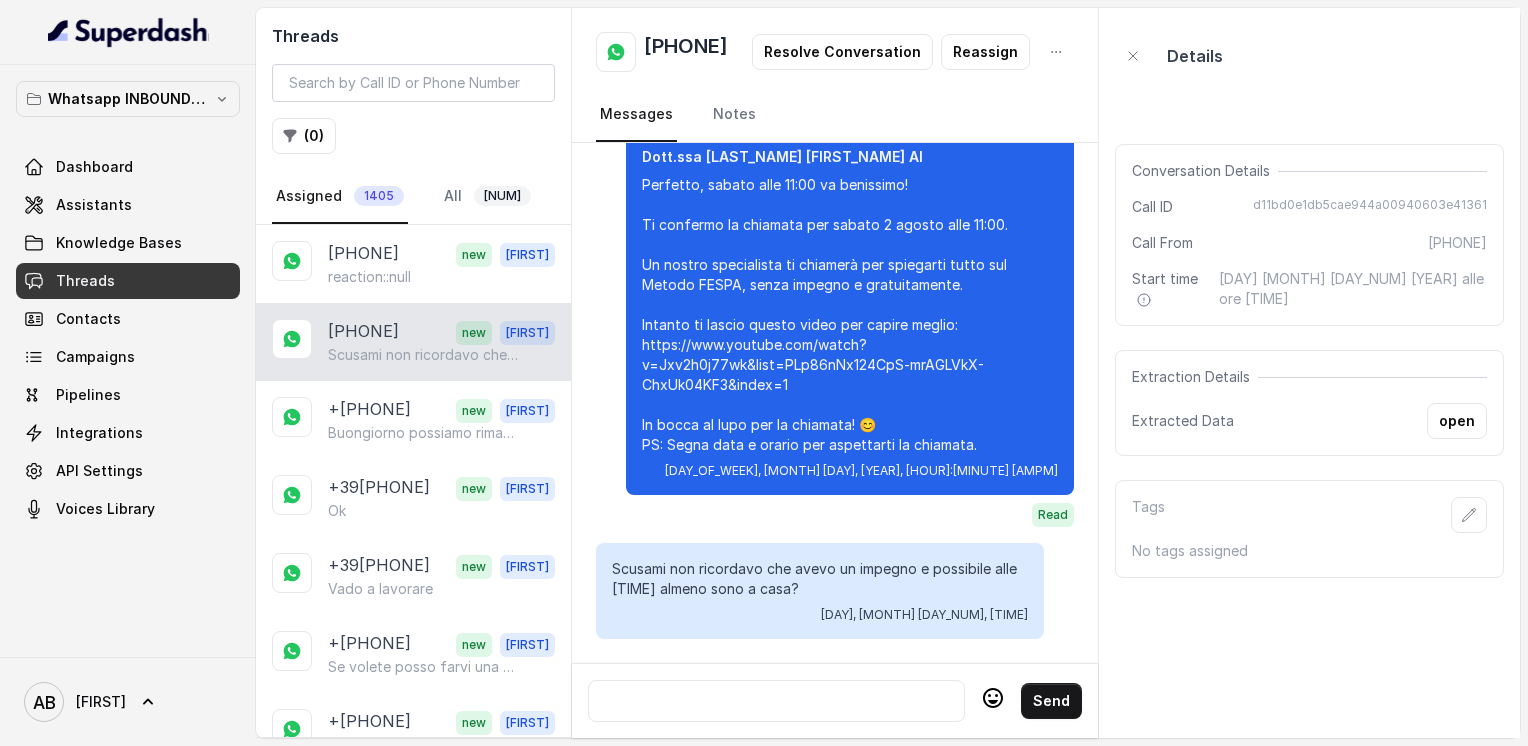 click at bounding box center (776, 701) 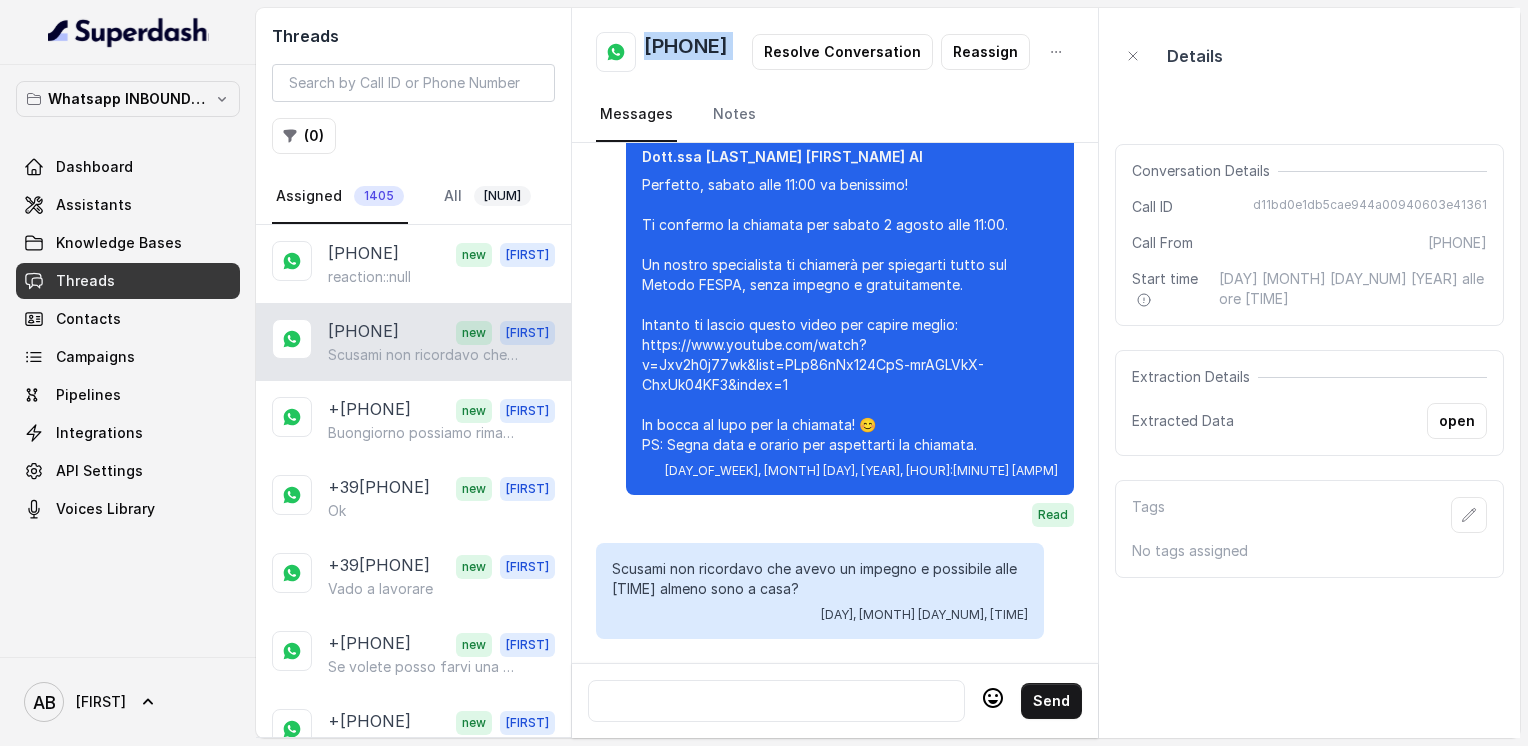 click on "[PHONE]" at bounding box center (686, 52) 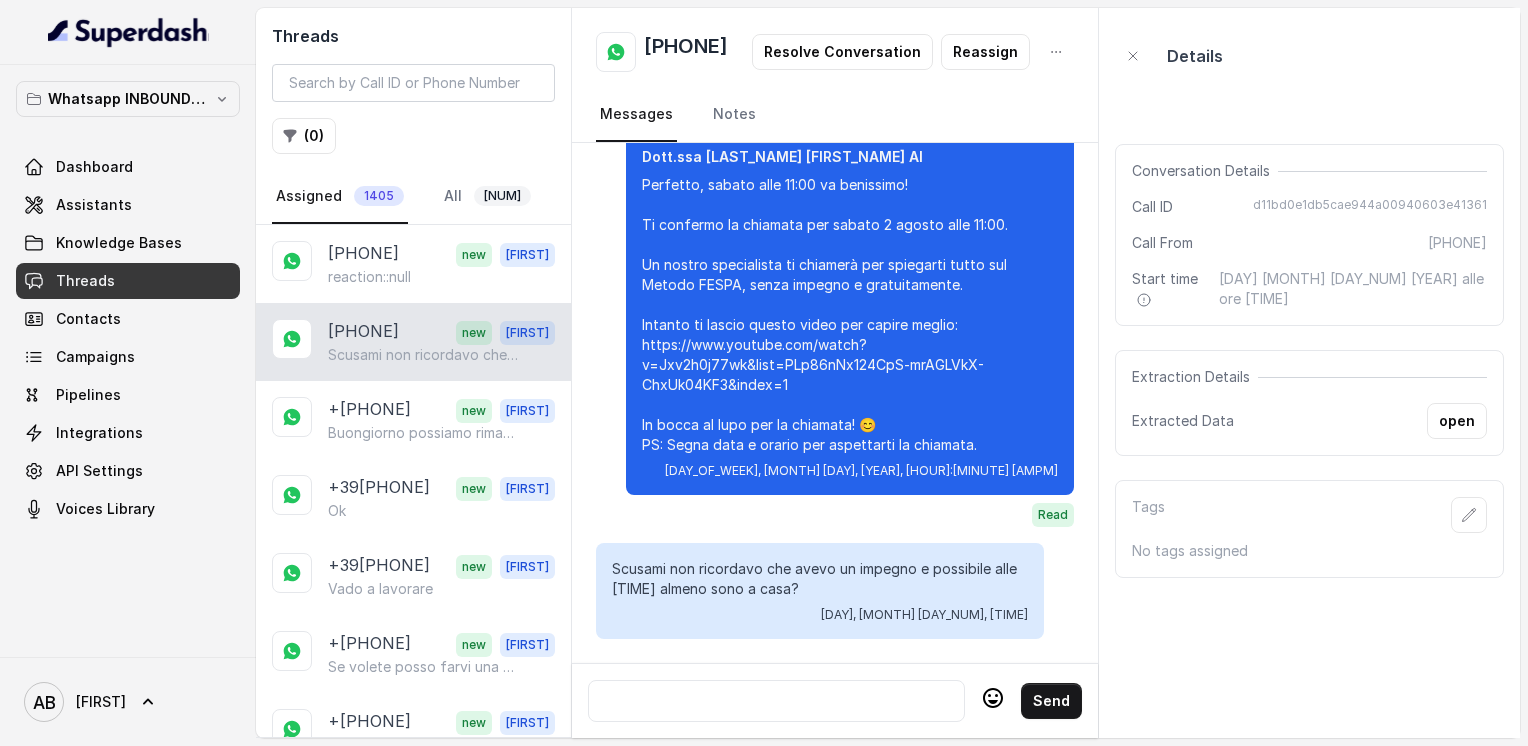 click at bounding box center [776, 701] 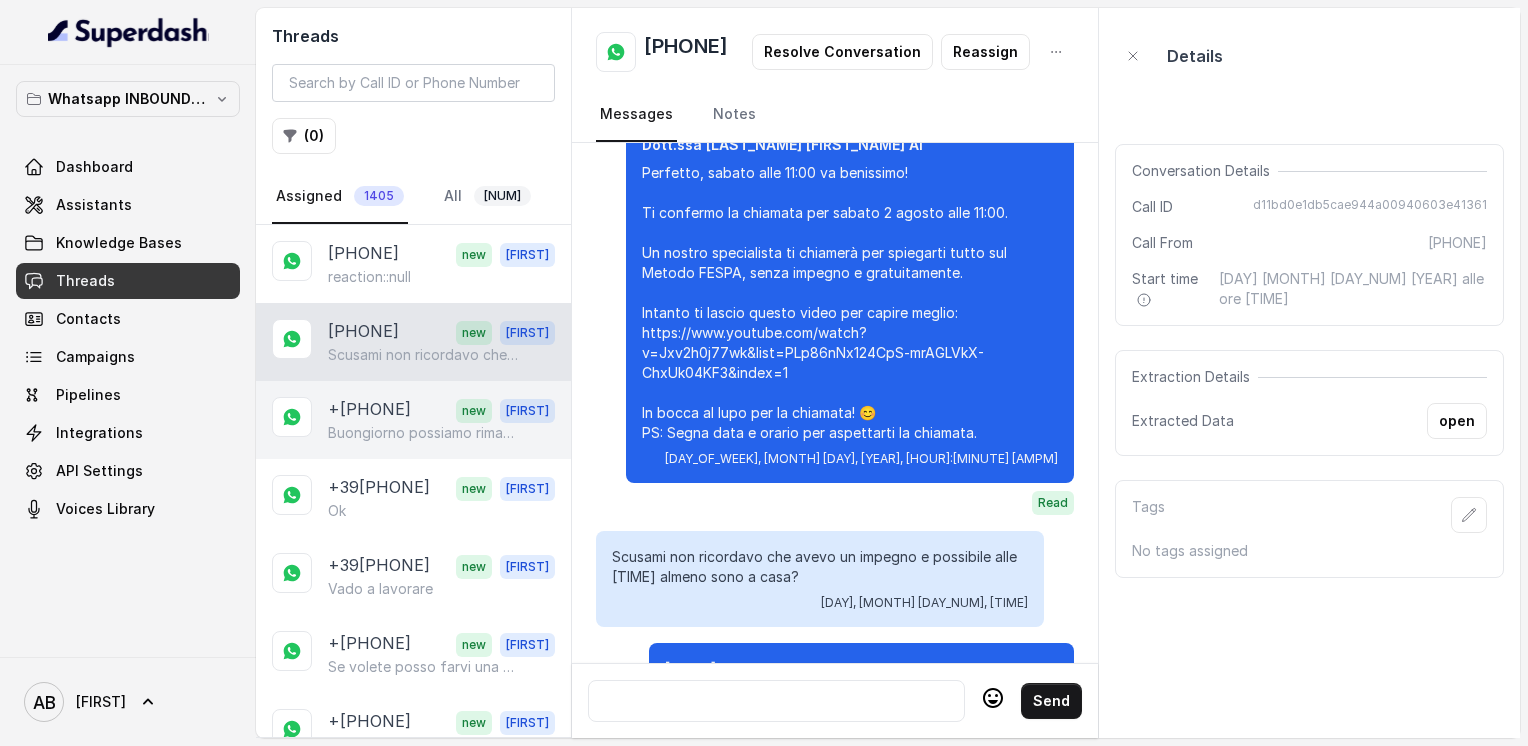 click on "+[PHONE]" at bounding box center (369, 410) 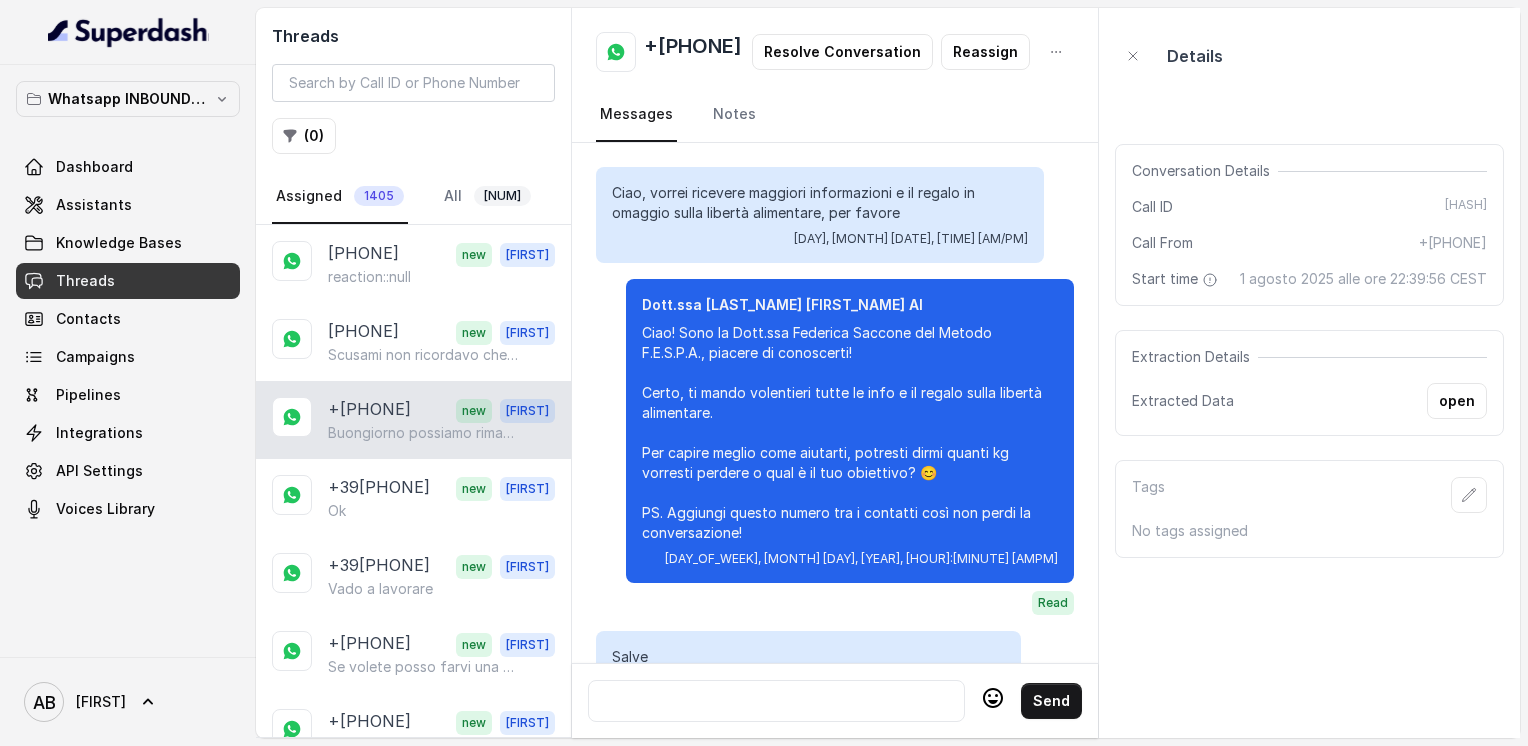 click on "+[PHONE]" at bounding box center [369, 410] 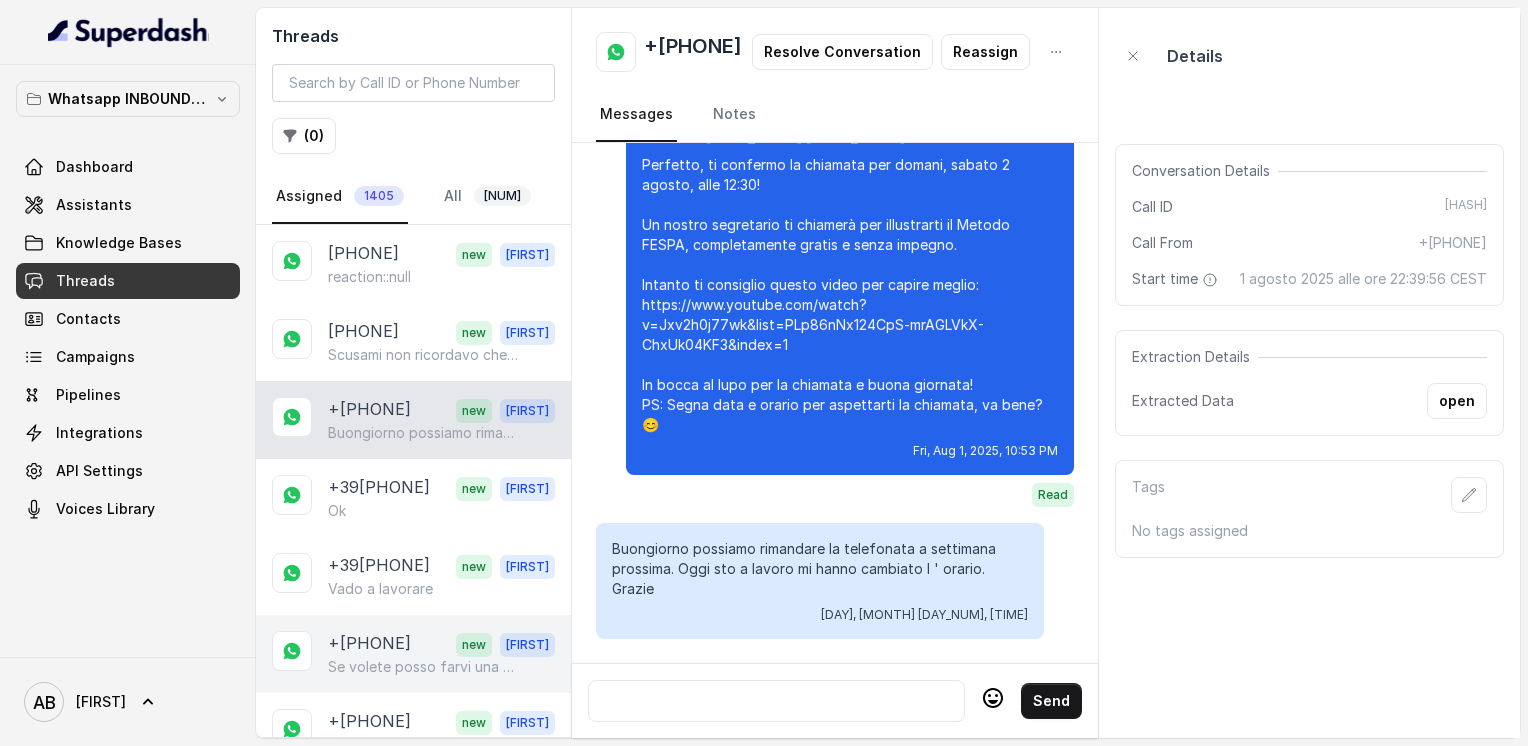 click on "[PHONE] new Alessandro Se volete posso farvi una foto della mia pancia e capite il problema" at bounding box center (413, 654) 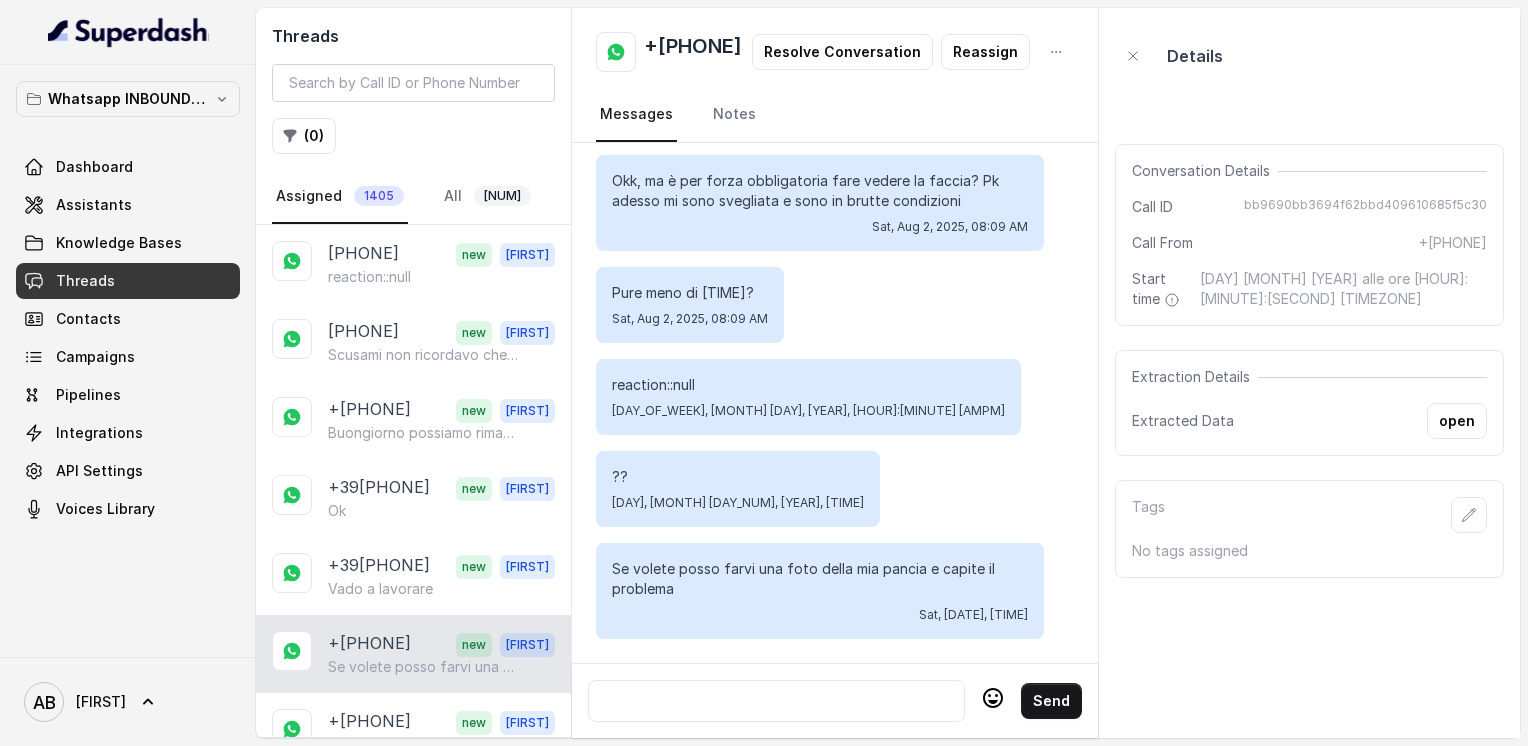 scroll, scrollTop: 4580, scrollLeft: 0, axis: vertical 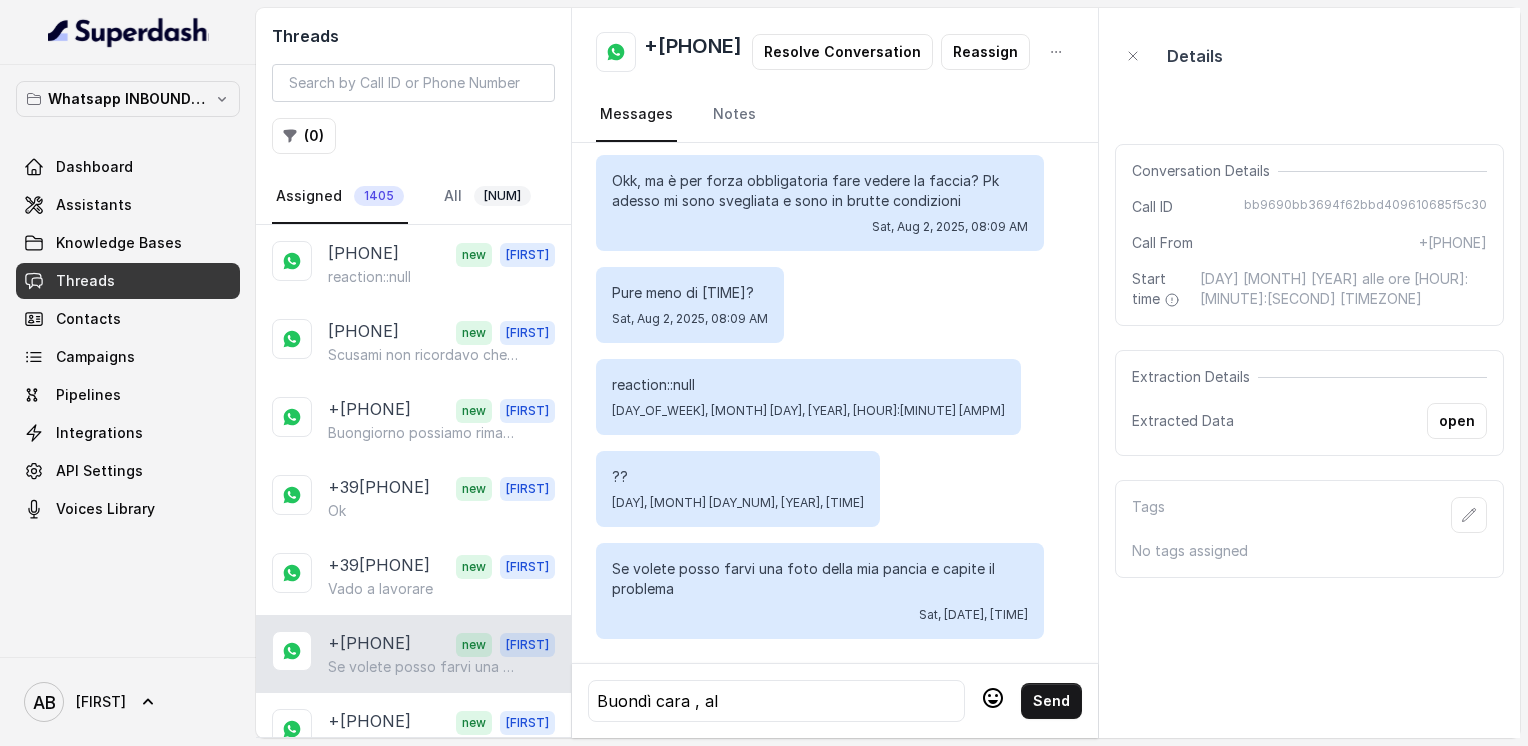 click on "+[PHONE]" at bounding box center [693, 52] 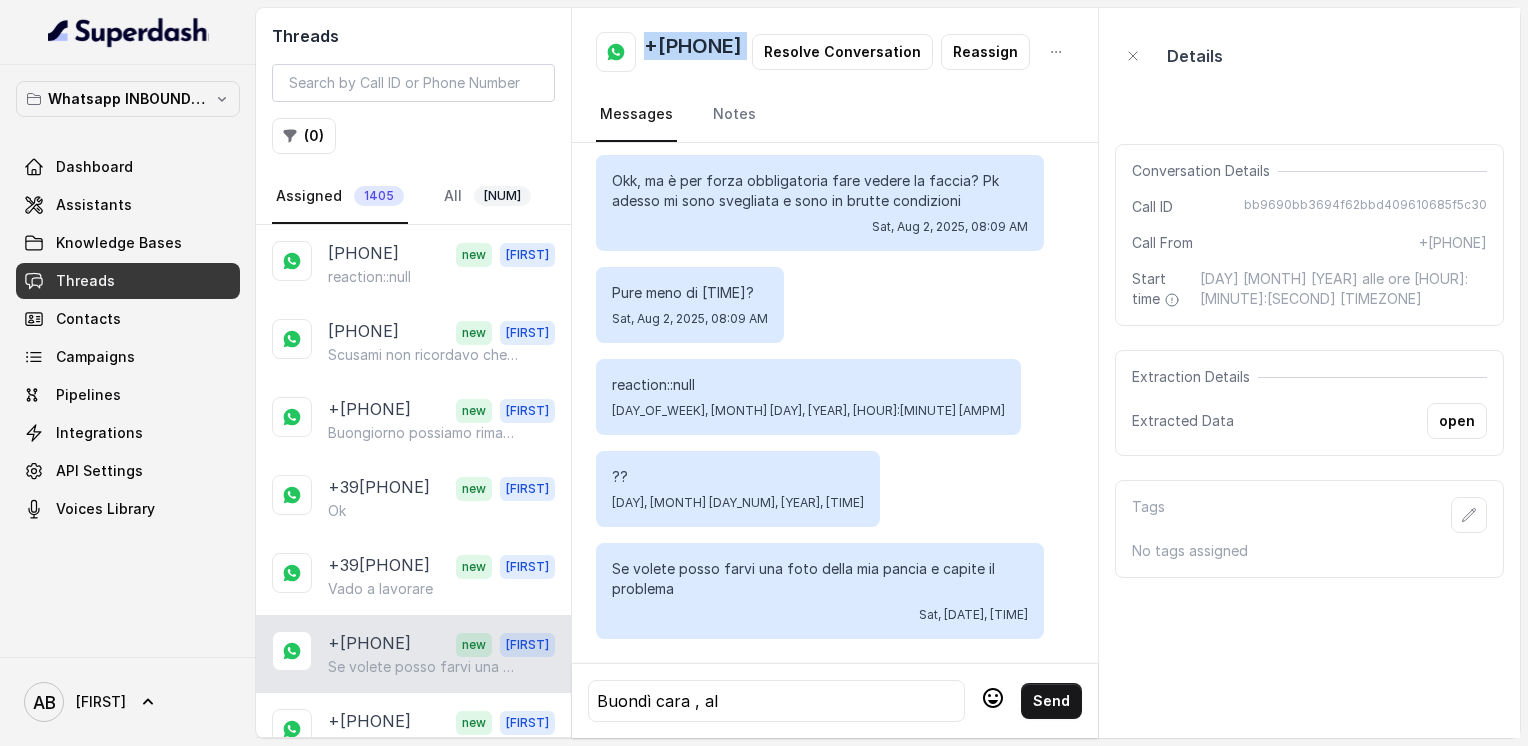 click on "+[PHONE]" at bounding box center (693, 52) 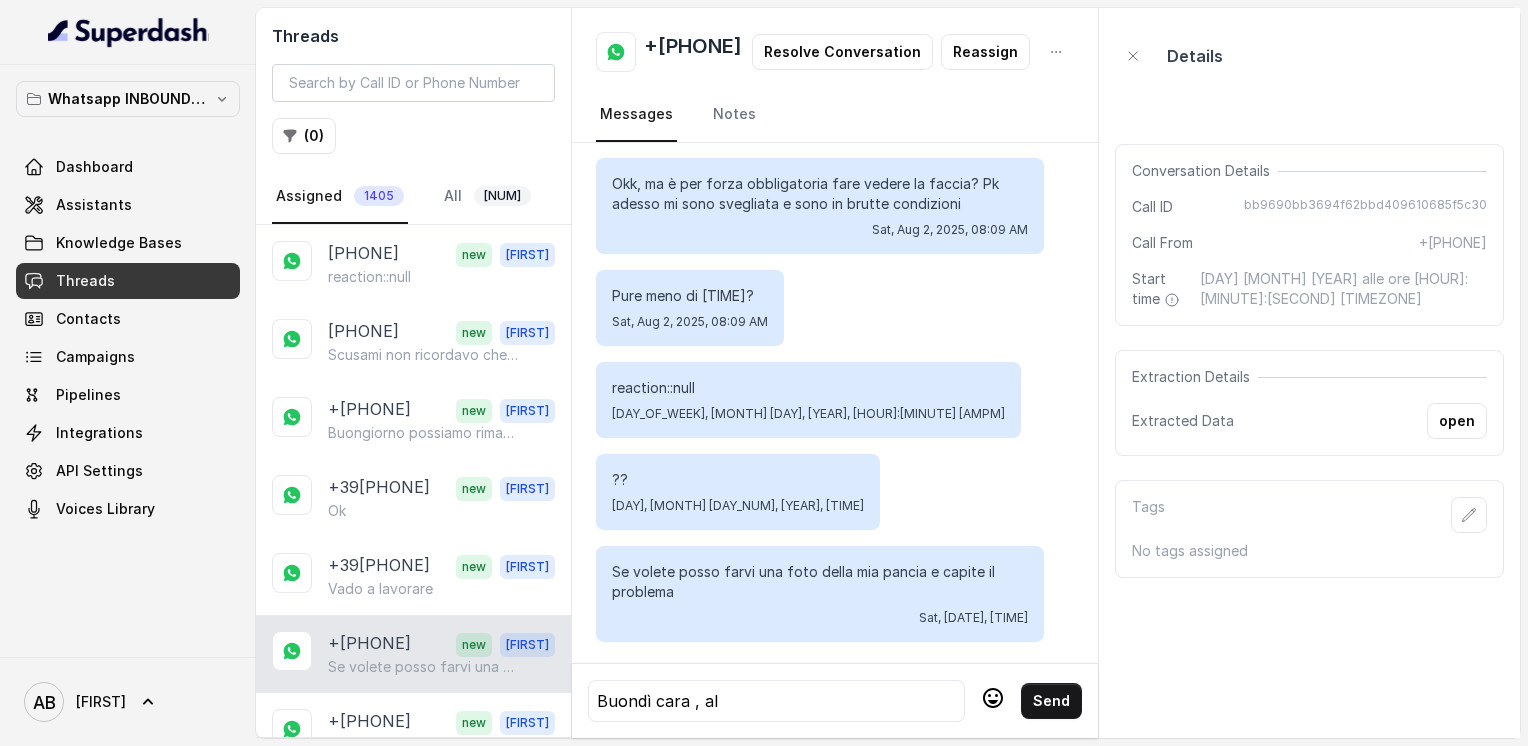scroll, scrollTop: 4580, scrollLeft: 0, axis: vertical 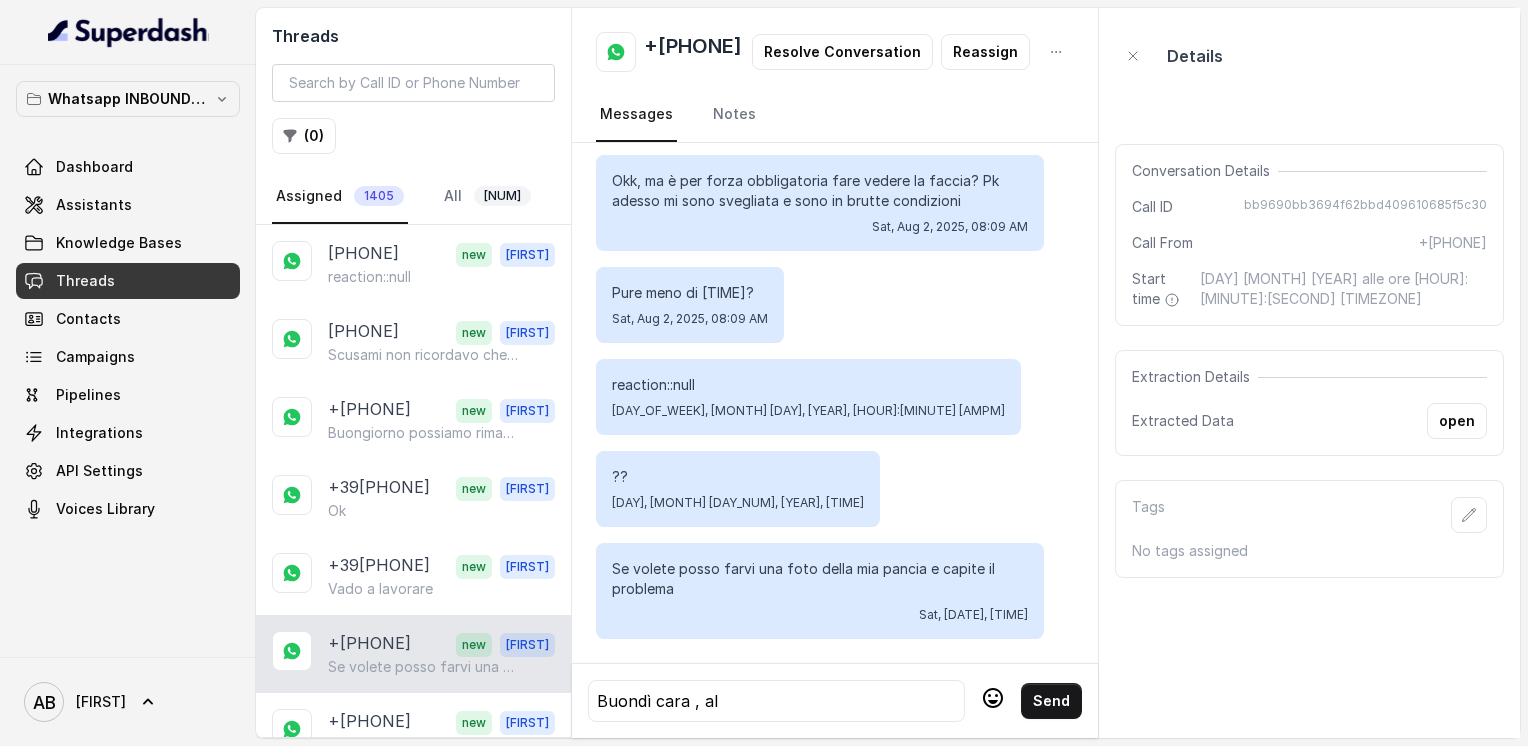 click on "Buondì cara , al" at bounding box center (776, 701) 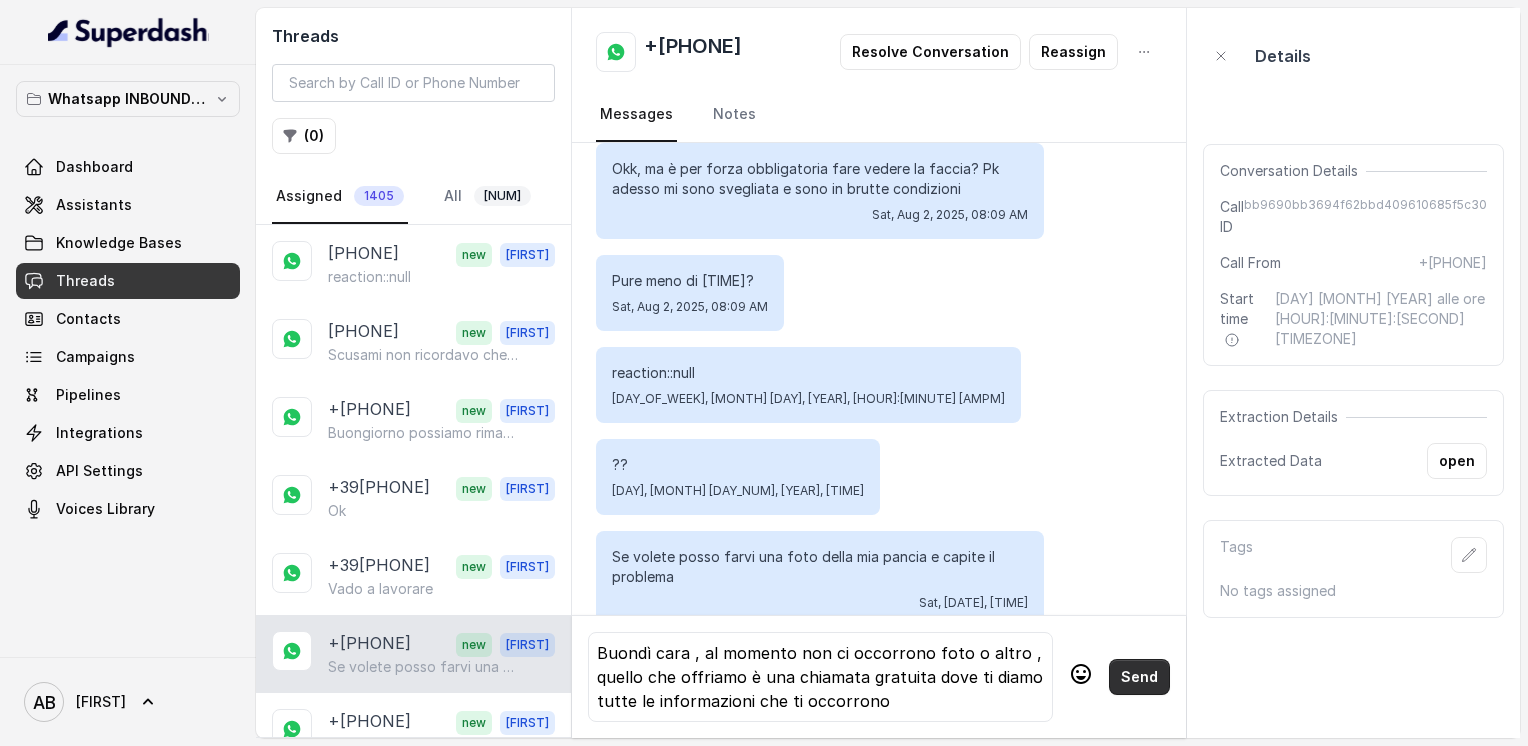 click on "Send" at bounding box center (1139, 677) 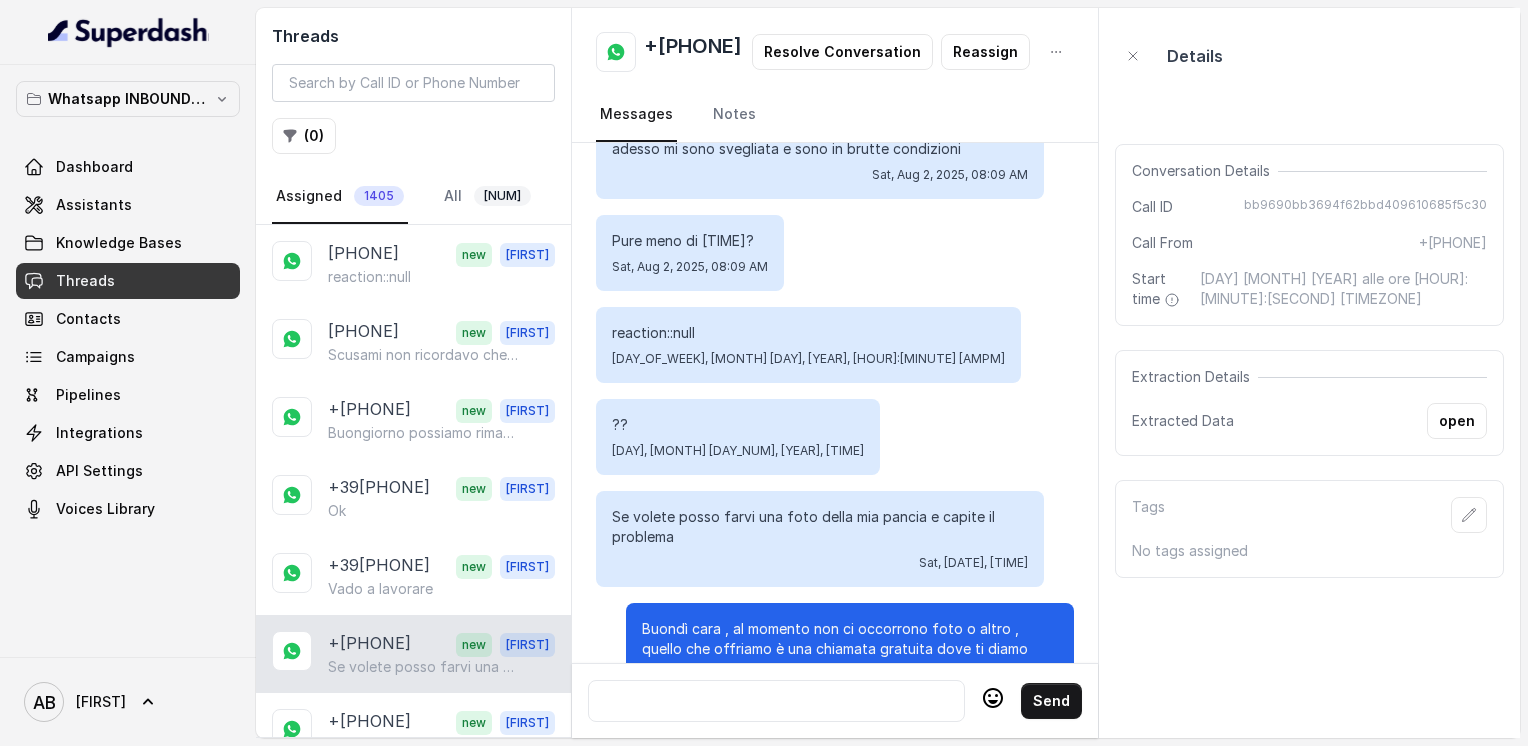 scroll, scrollTop: 4712, scrollLeft: 0, axis: vertical 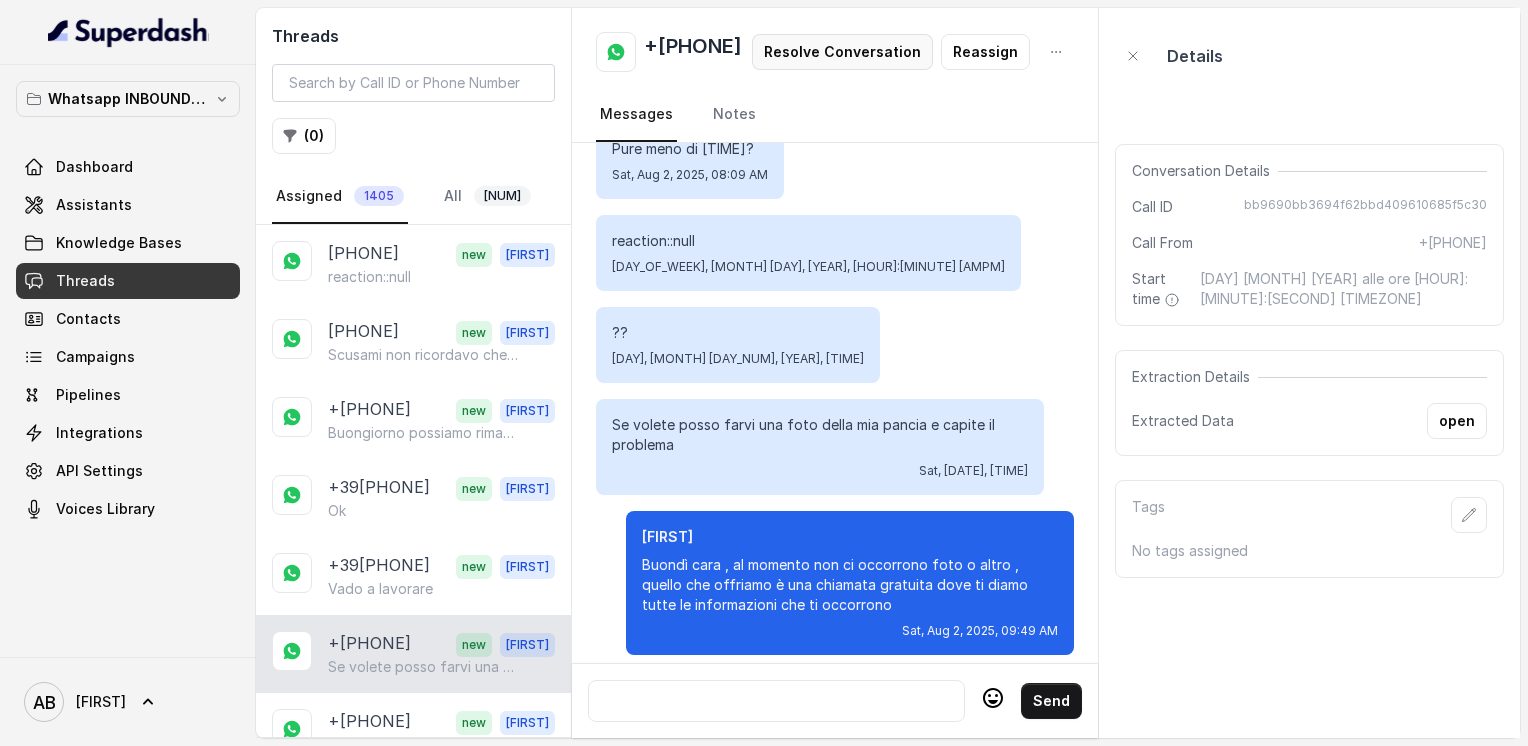 click on "Resolve Conversation" at bounding box center [842, 52] 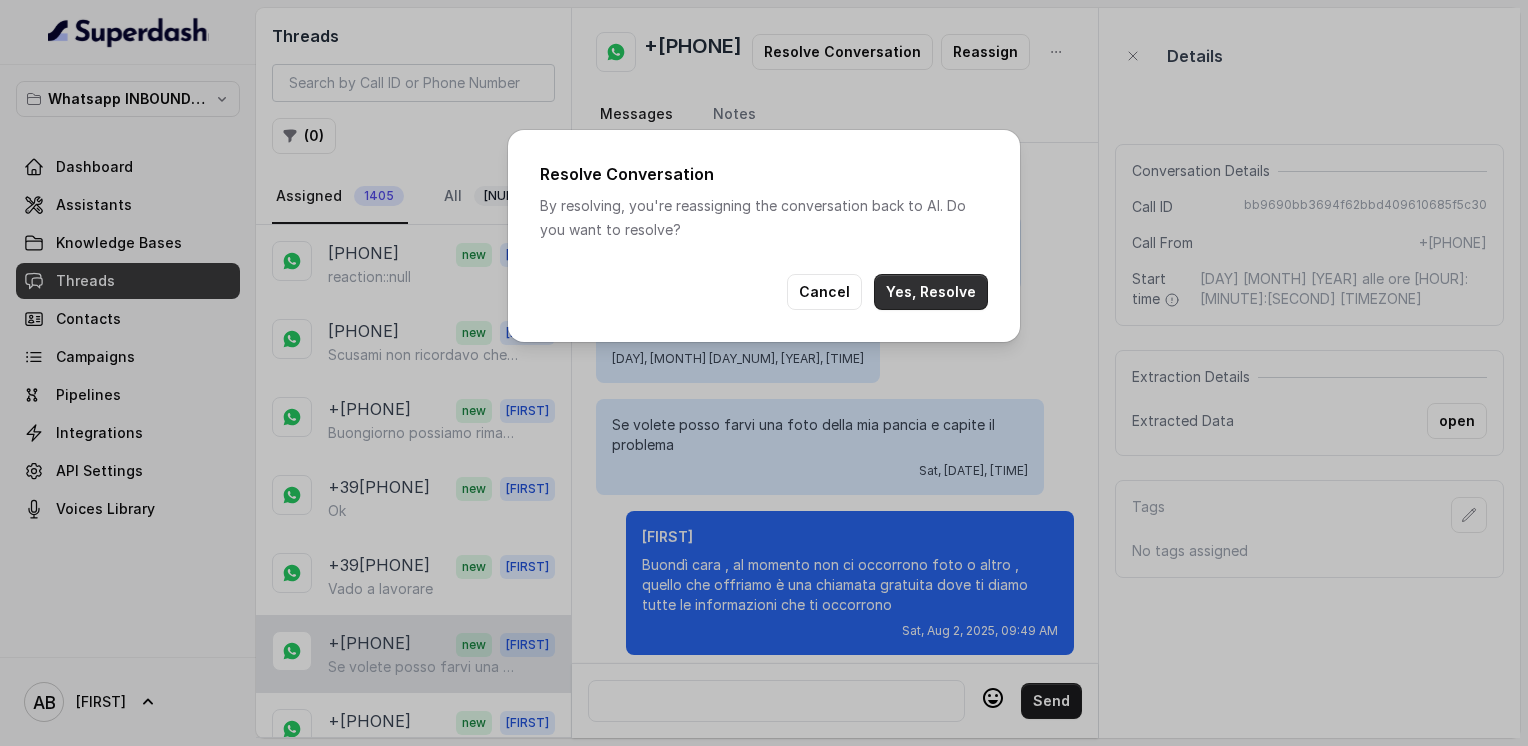click on "Yes, Resolve" at bounding box center (931, 292) 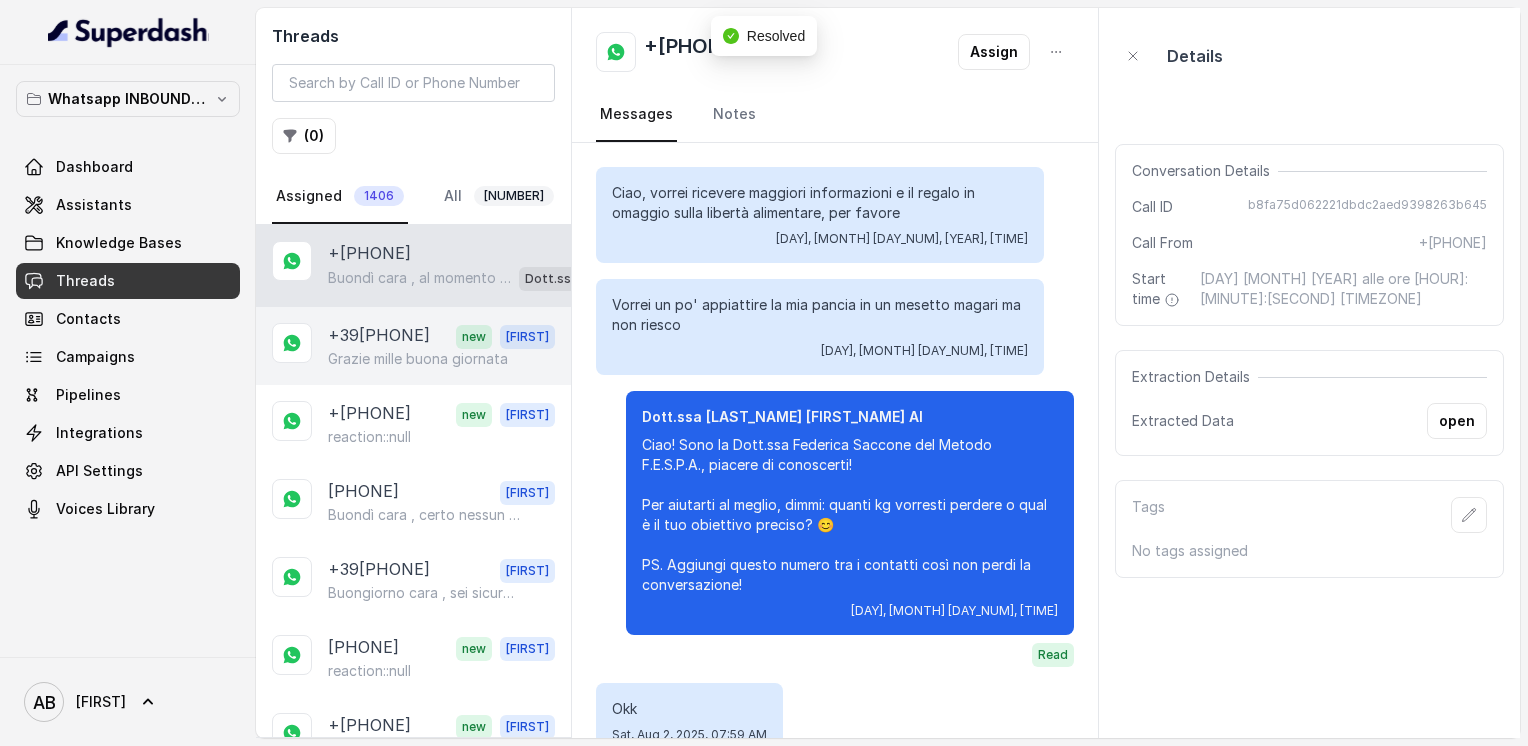 scroll, scrollTop: 4664, scrollLeft: 0, axis: vertical 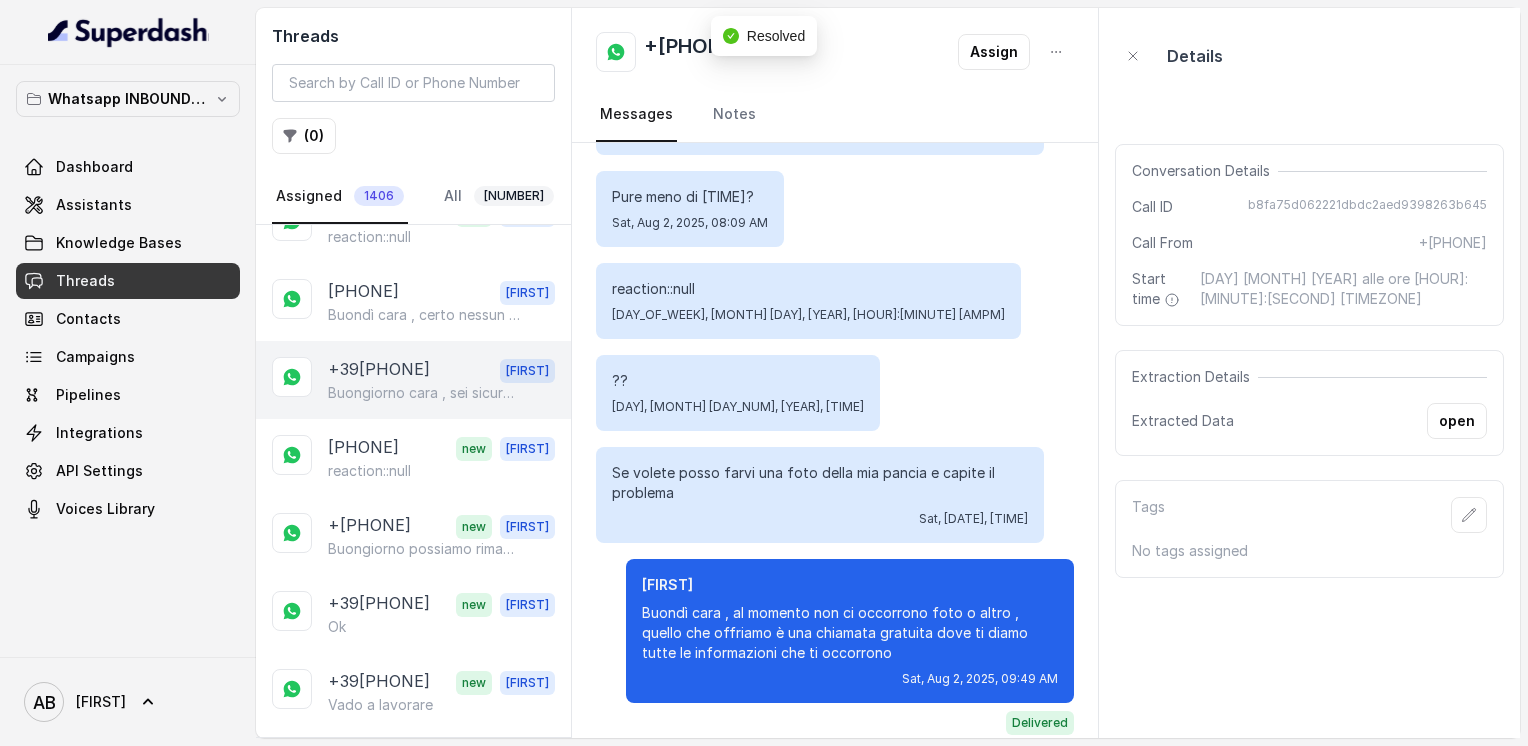 click on "Buongiorno cara , sei sicura di averci fornito il numero corretto ? Non riusciamo a trovarti su whats app" at bounding box center [424, 393] 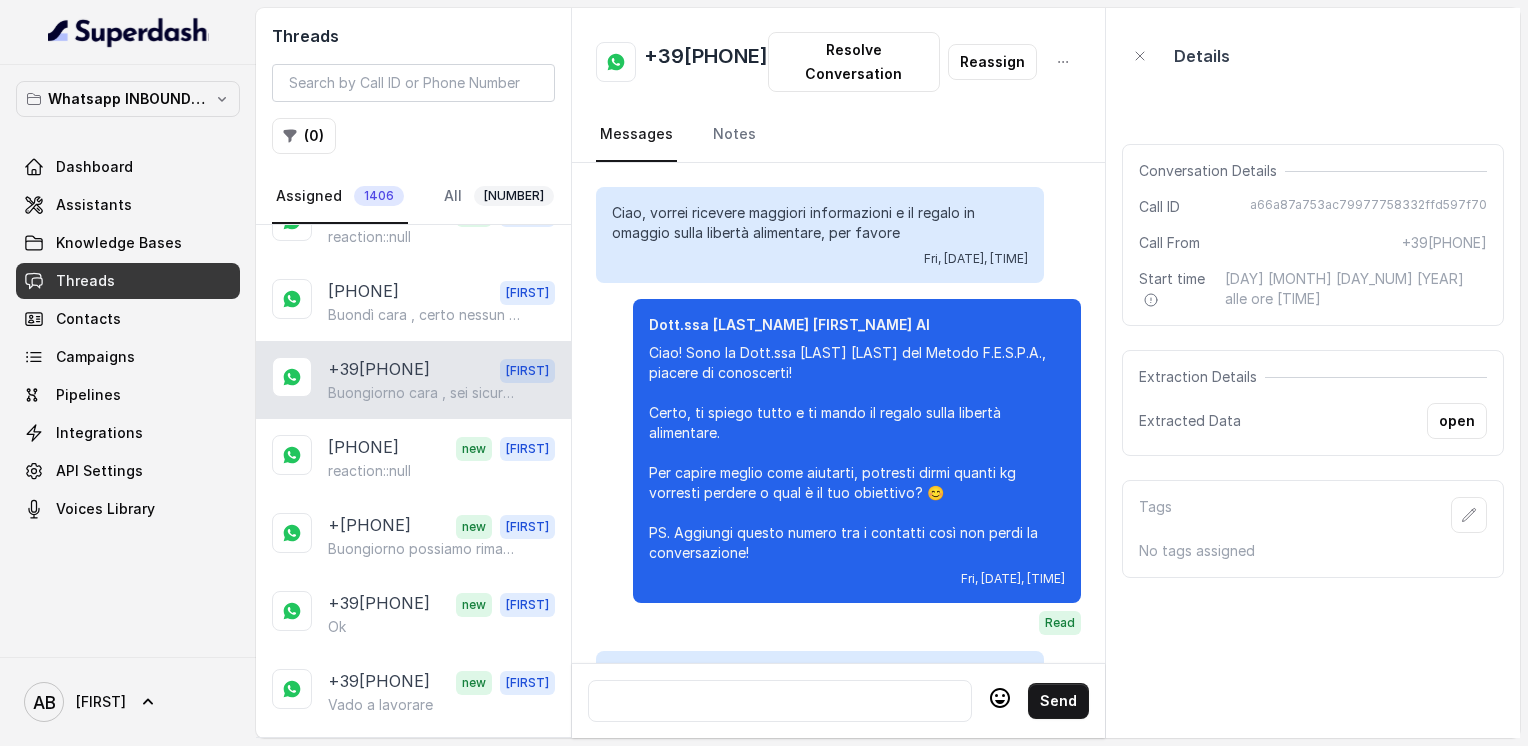 scroll, scrollTop: 3376, scrollLeft: 0, axis: vertical 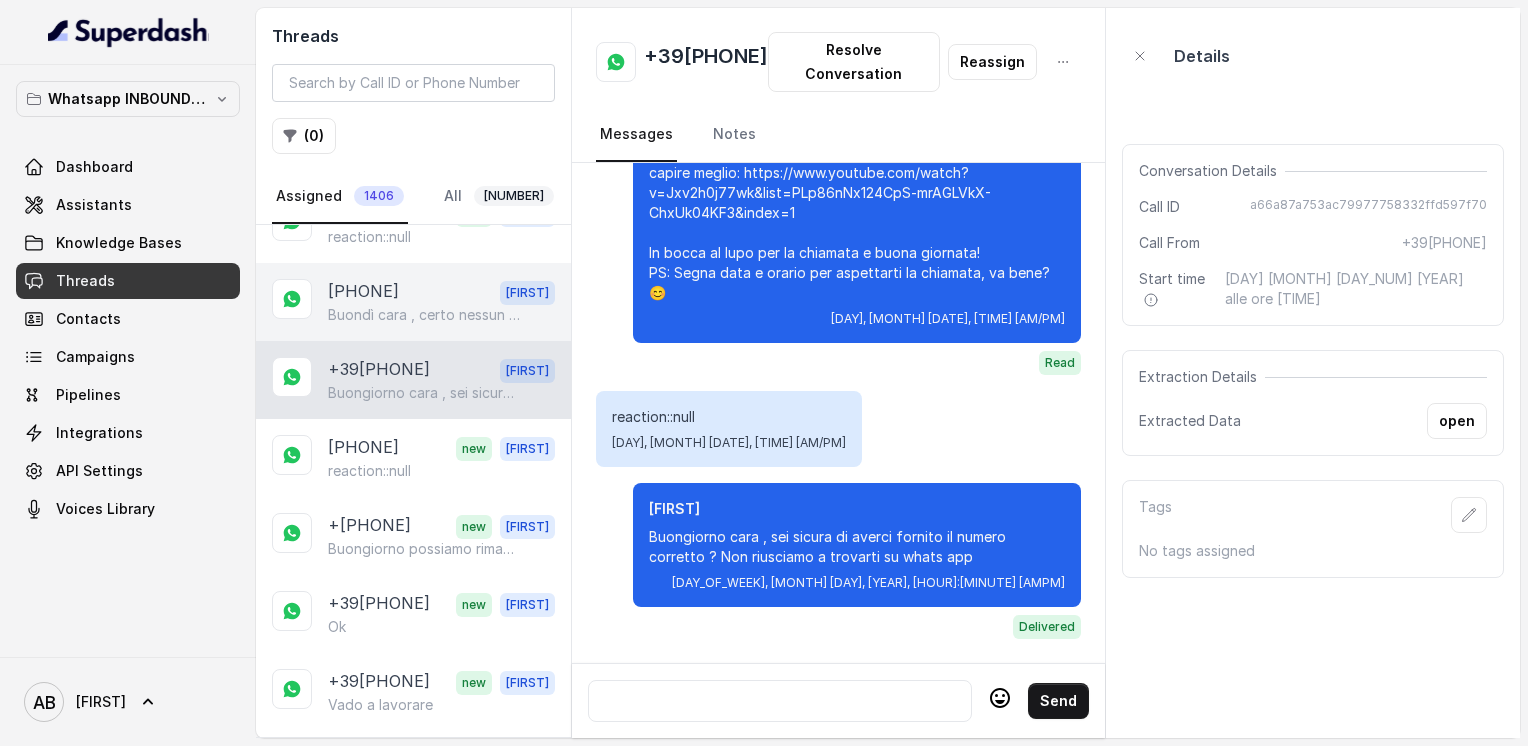click on "[PHONE]" at bounding box center (363, 292) 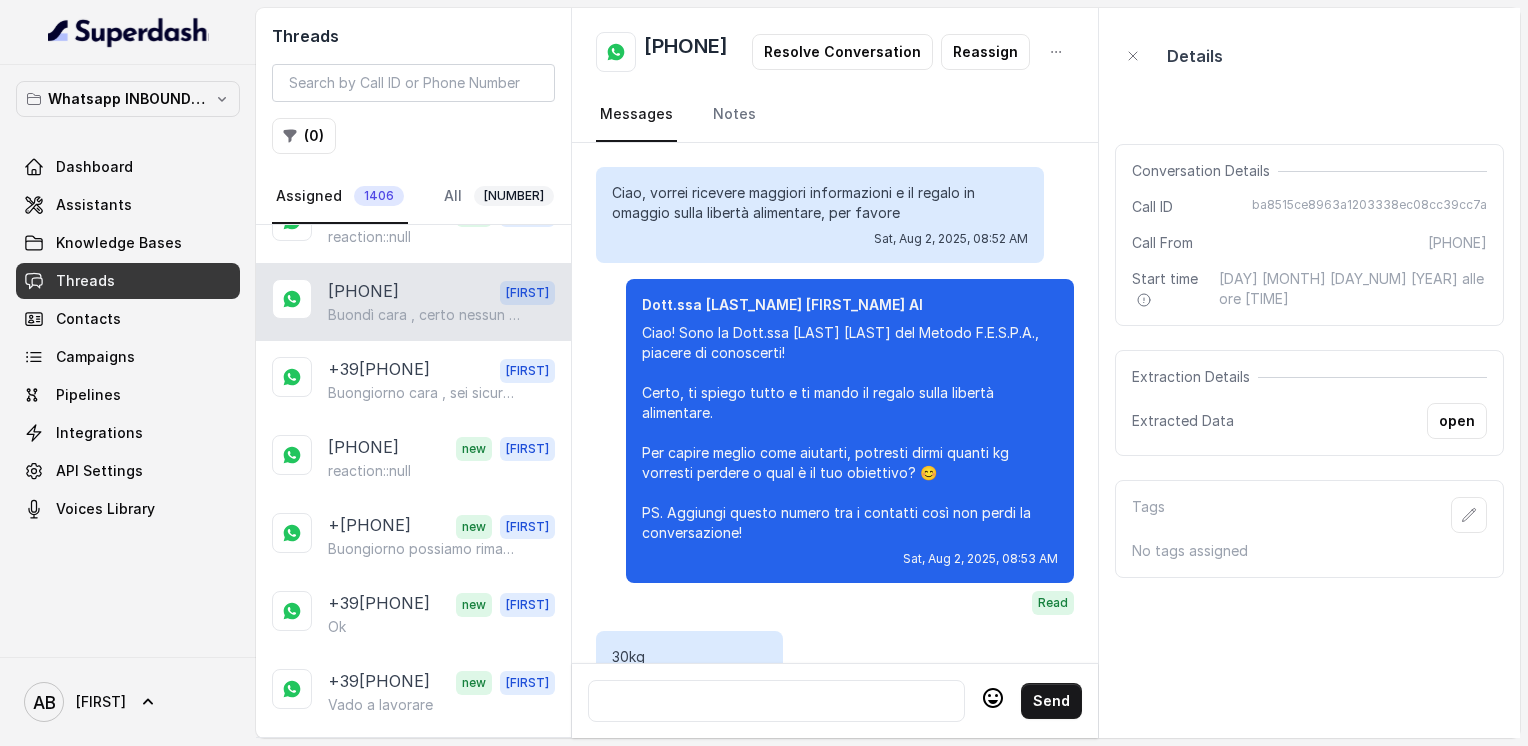 scroll, scrollTop: 2112, scrollLeft: 0, axis: vertical 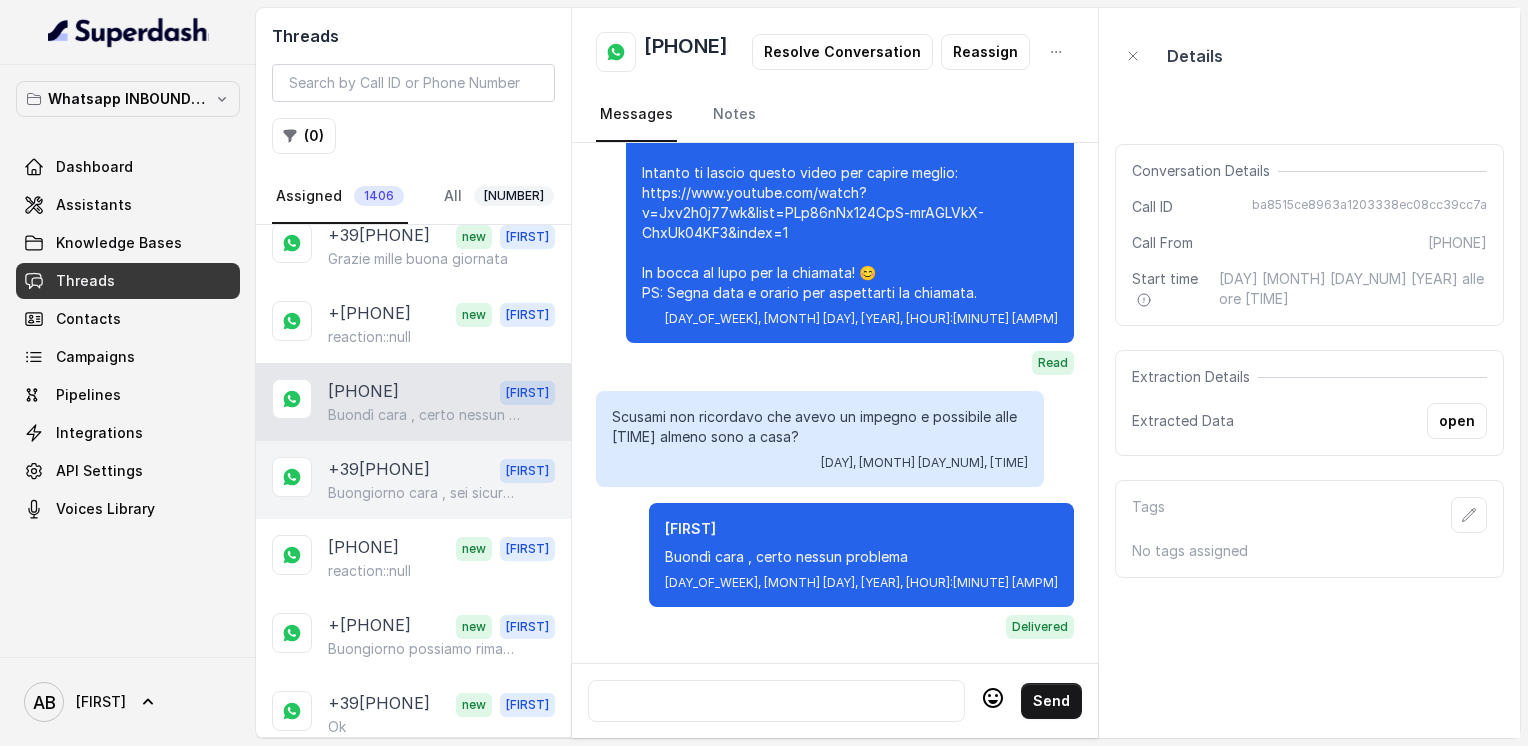 click on "+39[PHONE]" at bounding box center [379, 470] 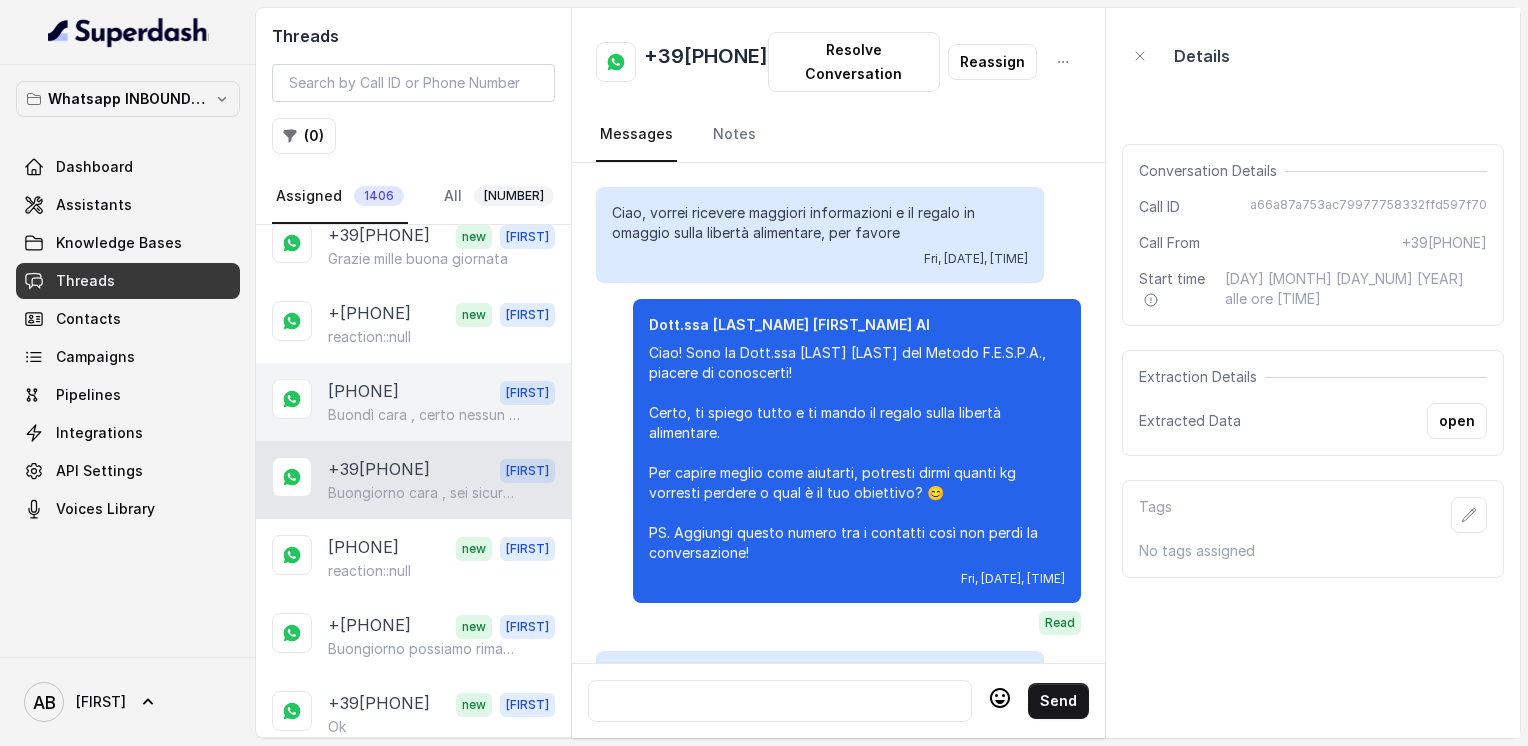 scroll, scrollTop: 3376, scrollLeft: 0, axis: vertical 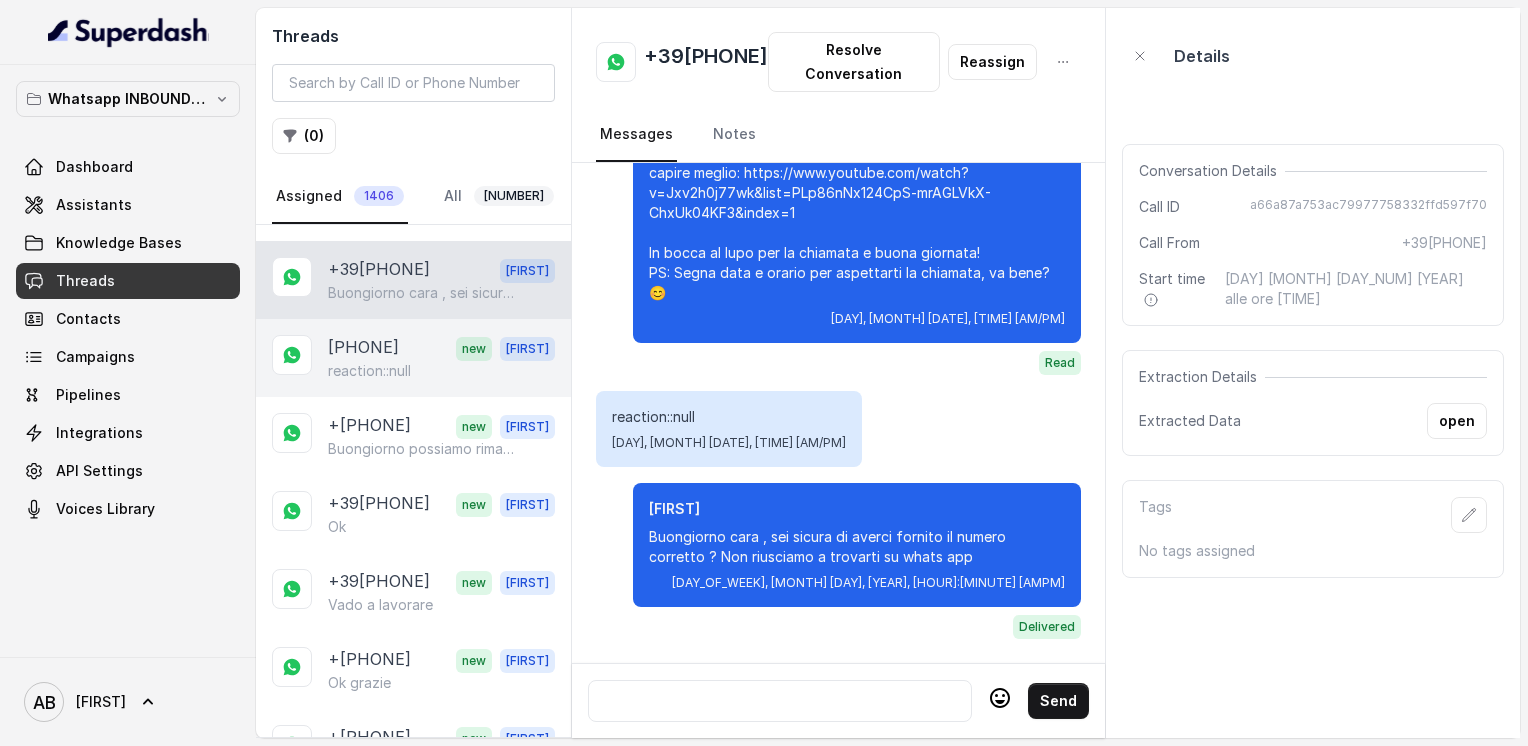 click on "reaction::null" at bounding box center [441, 371] 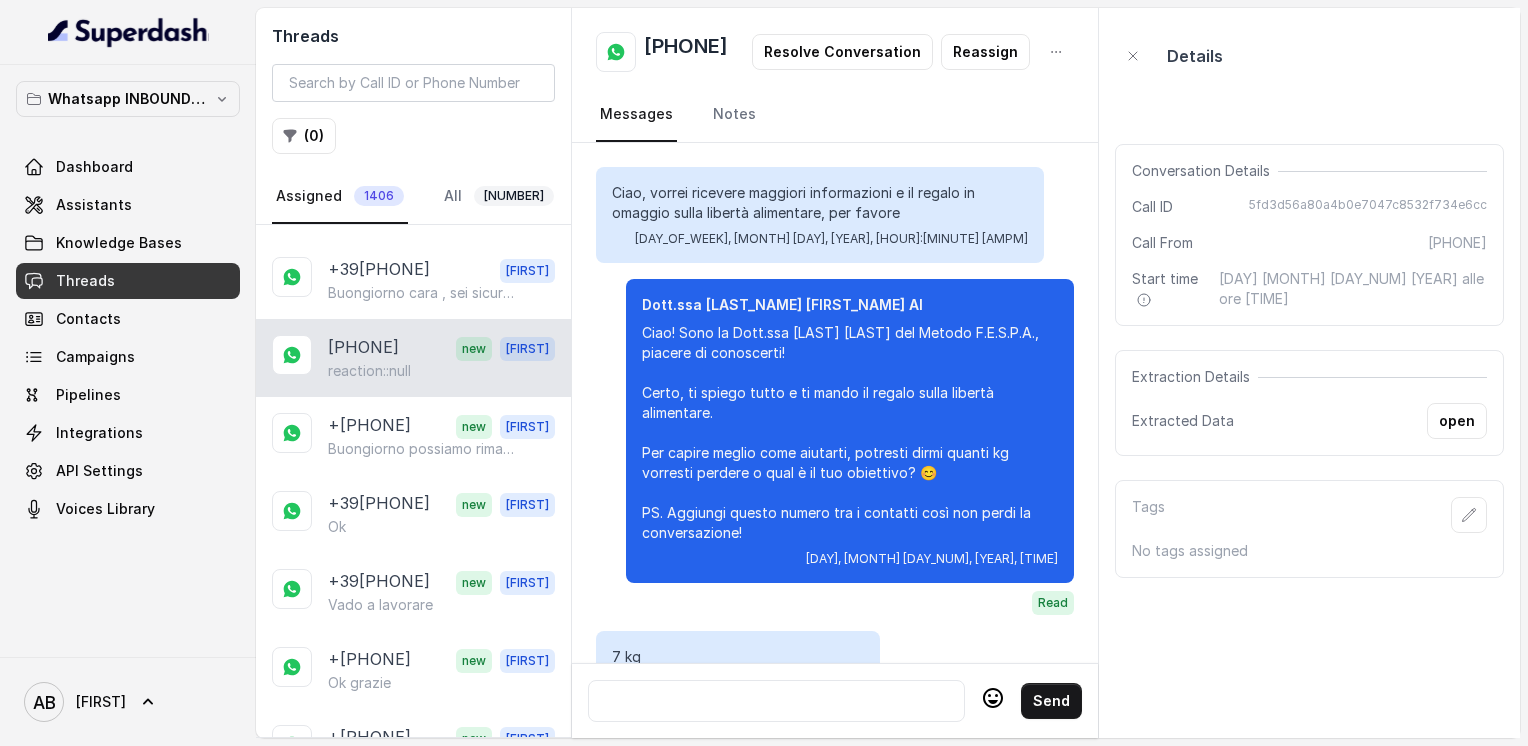click on "reaction::null" at bounding box center [441, 371] 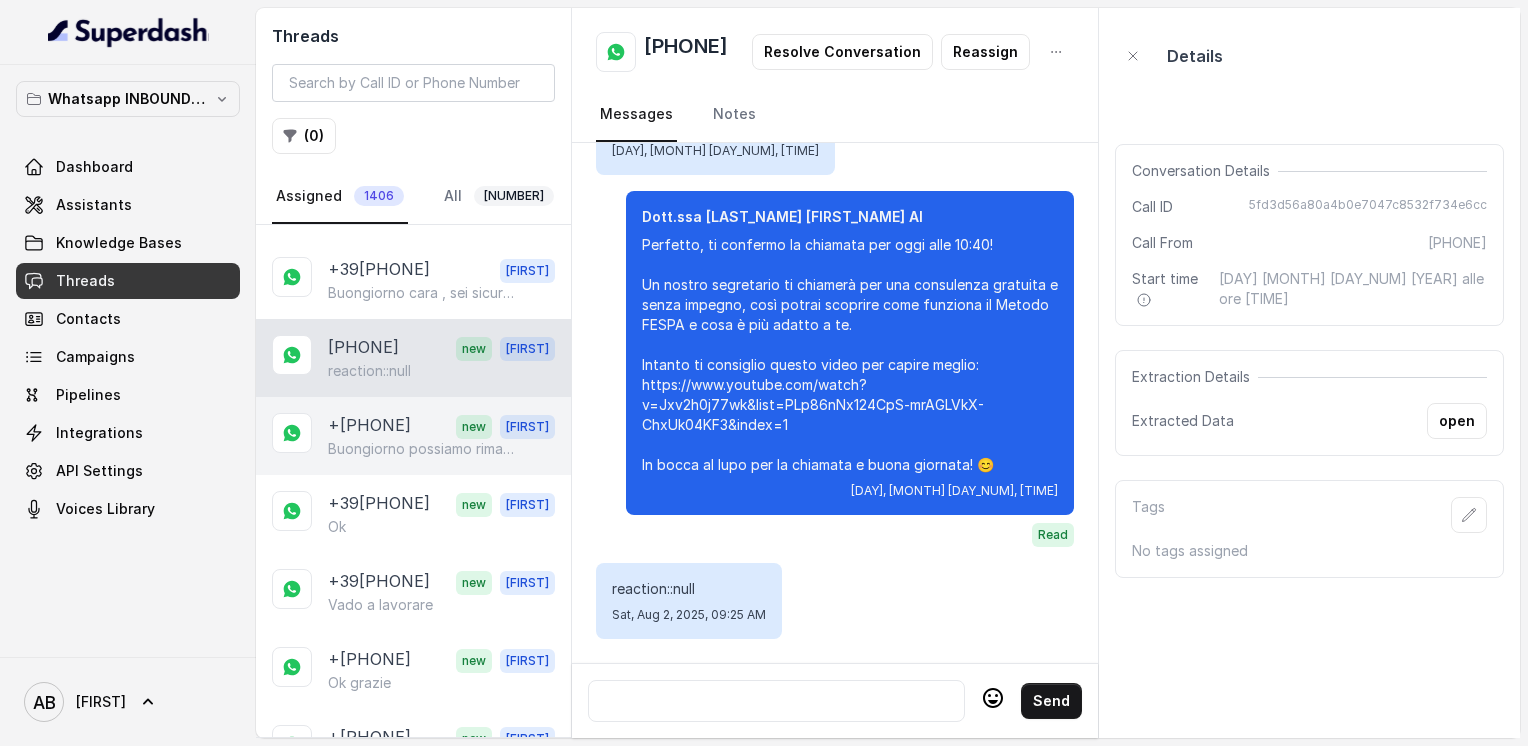 click on "+[PHONE]" at bounding box center (369, 426) 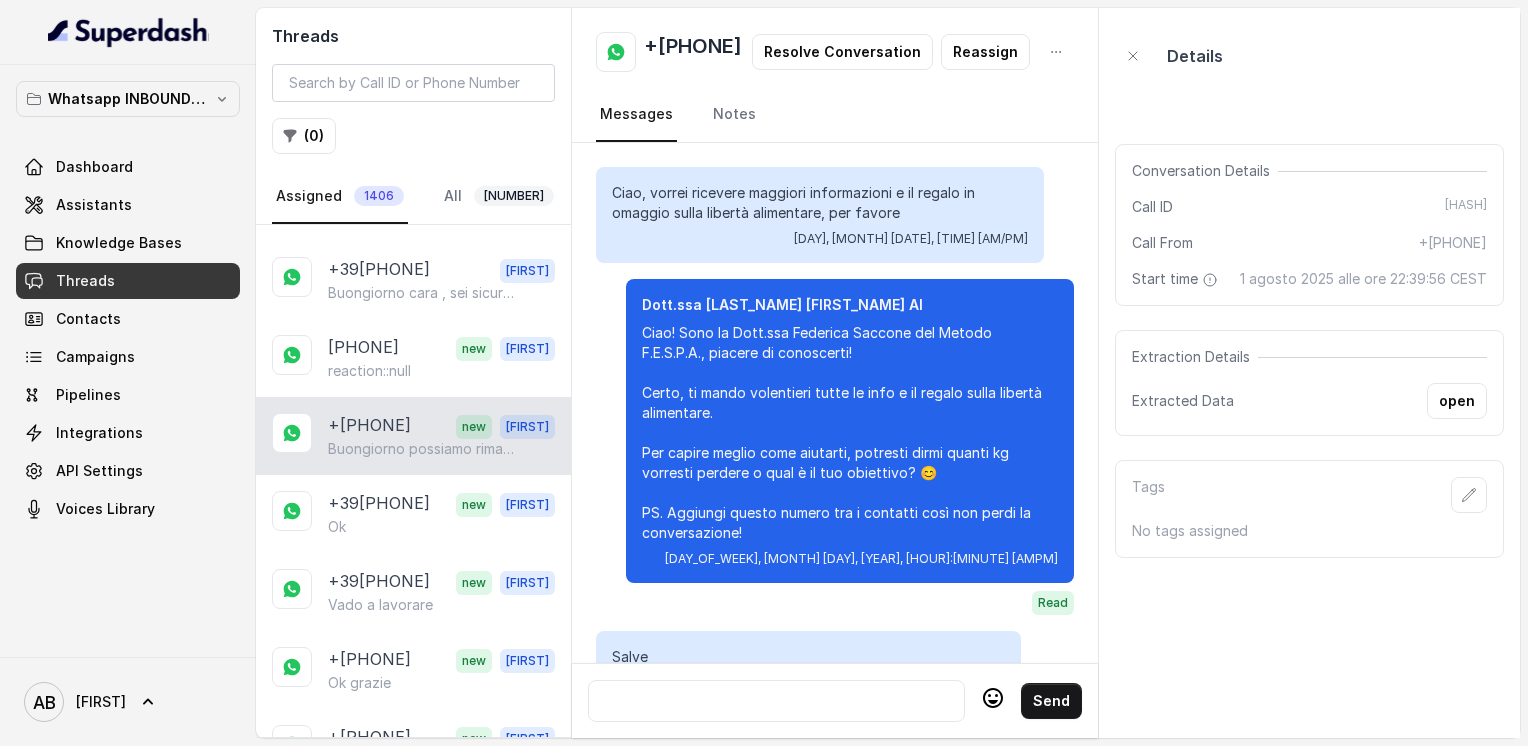 scroll, scrollTop: 1940, scrollLeft: 0, axis: vertical 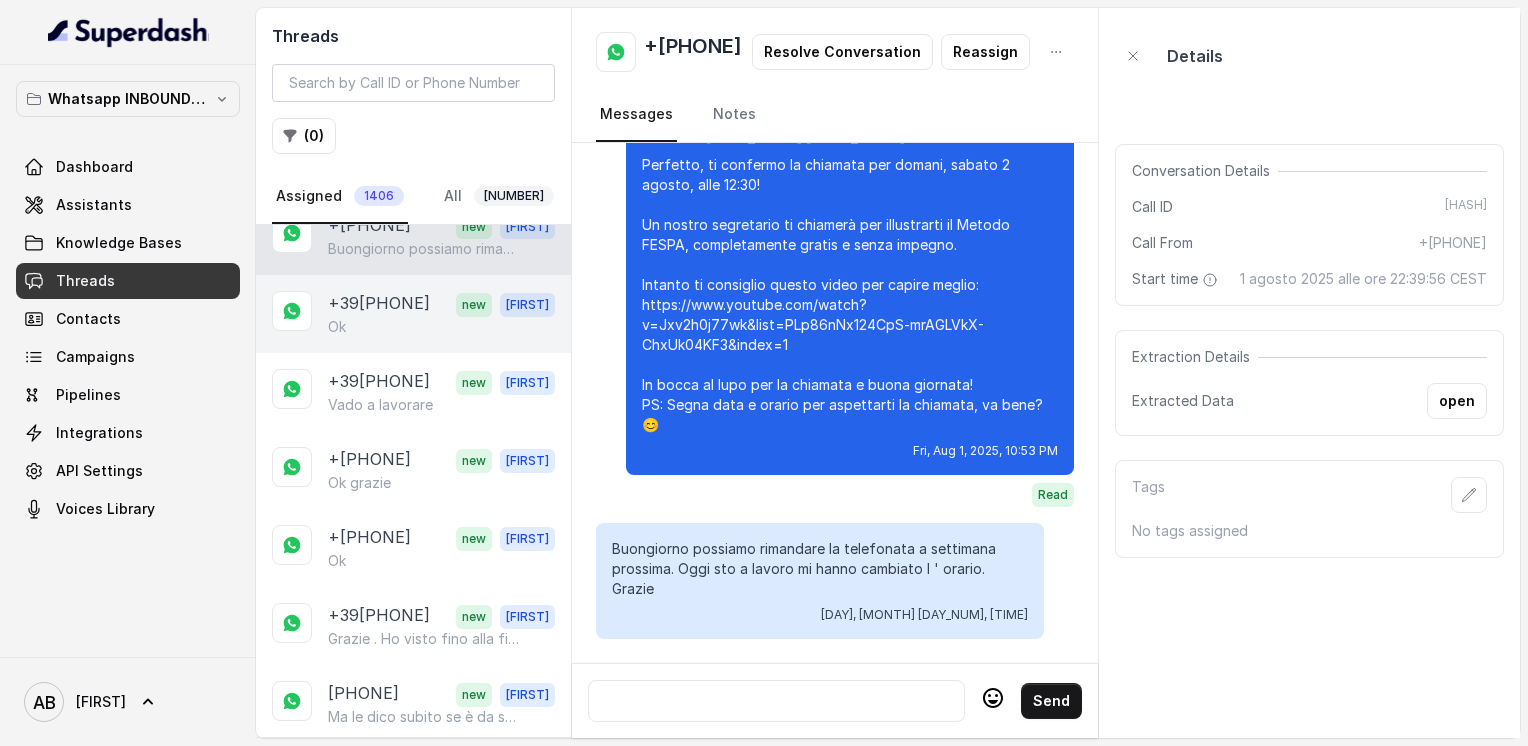 click on "+39[PHONE]" at bounding box center [379, 304] 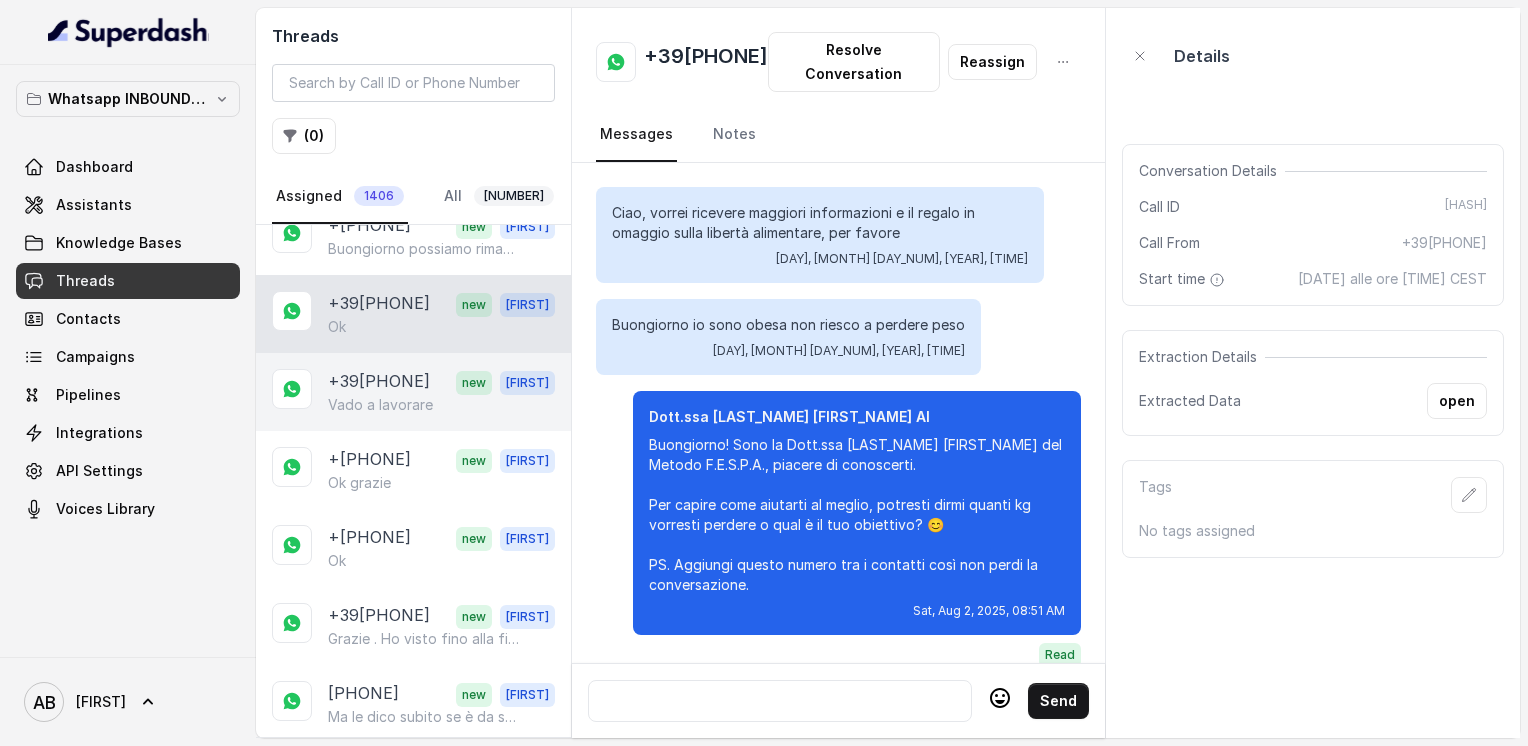 scroll, scrollTop: 3400, scrollLeft: 0, axis: vertical 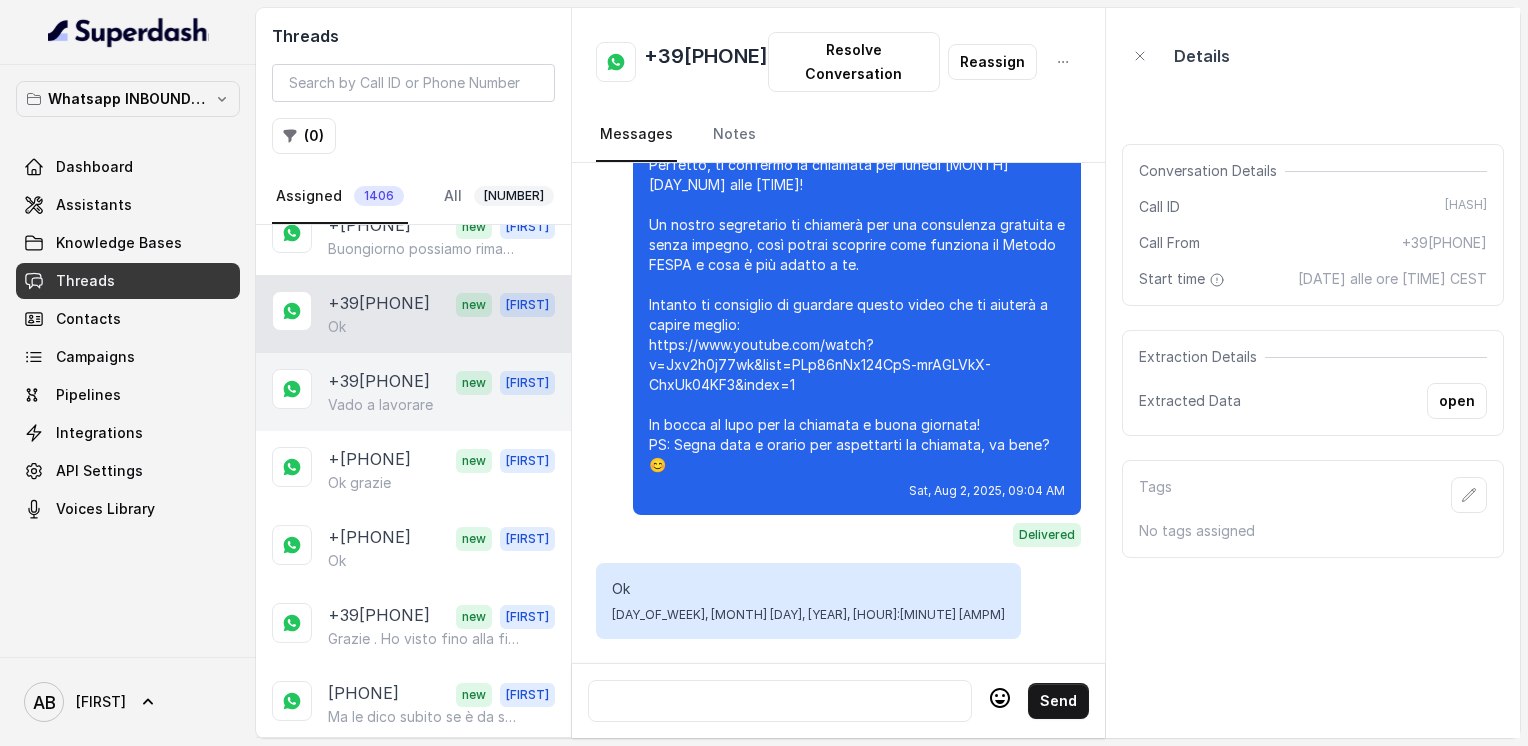 click on "+39[PHONE] new [FIRST] [LAST] a lavorare" at bounding box center (413, 392) 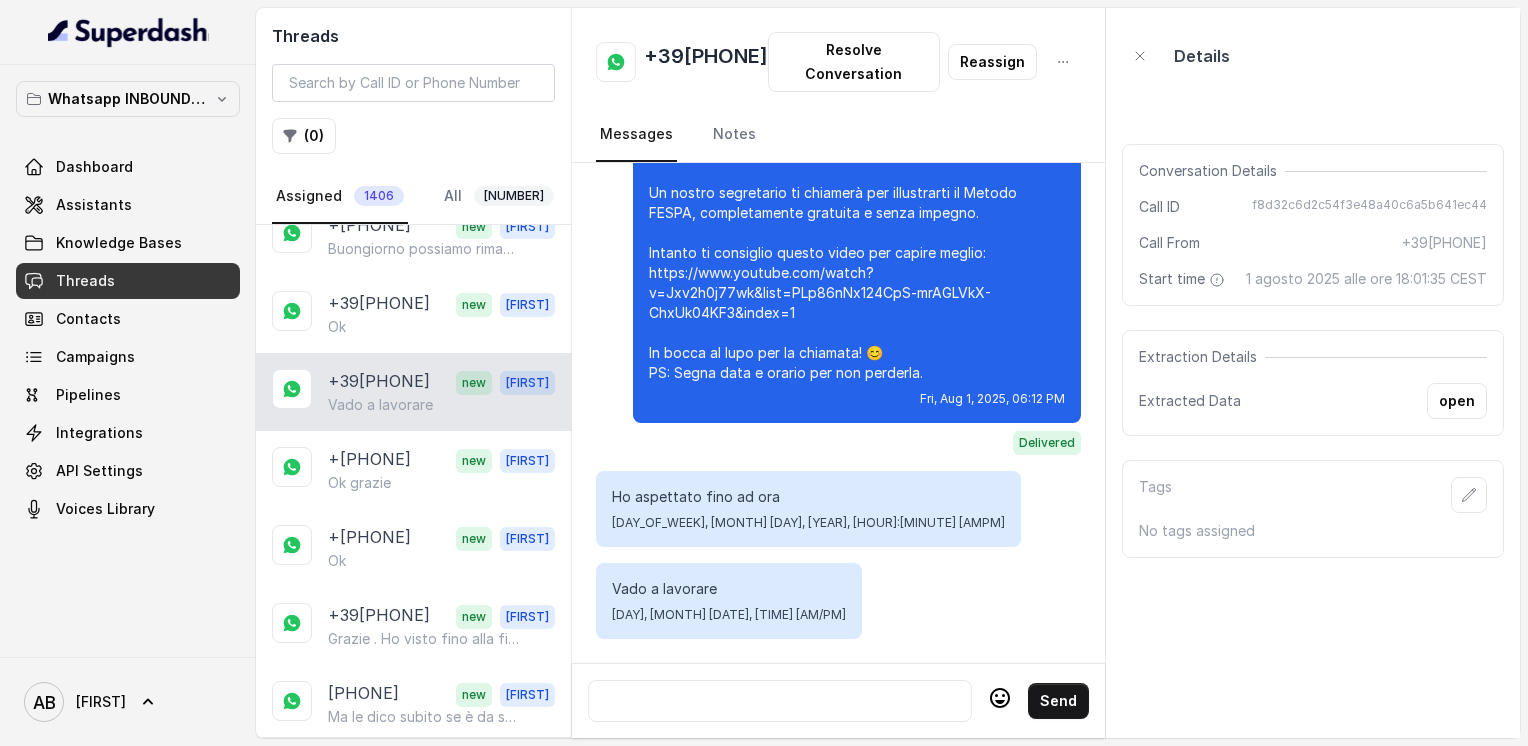 scroll, scrollTop: 2316, scrollLeft: 0, axis: vertical 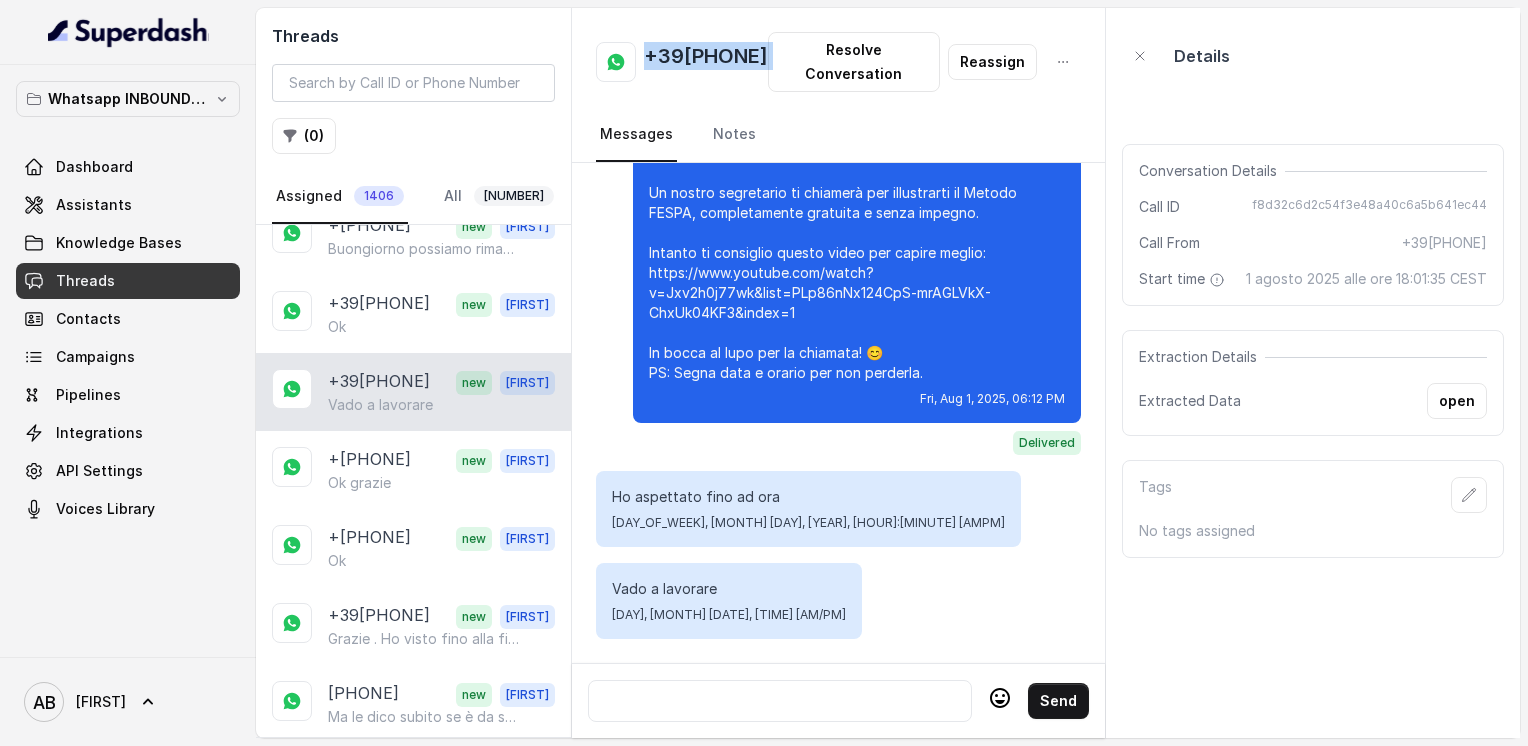 click on "+39[PHONE]" at bounding box center (706, 62) 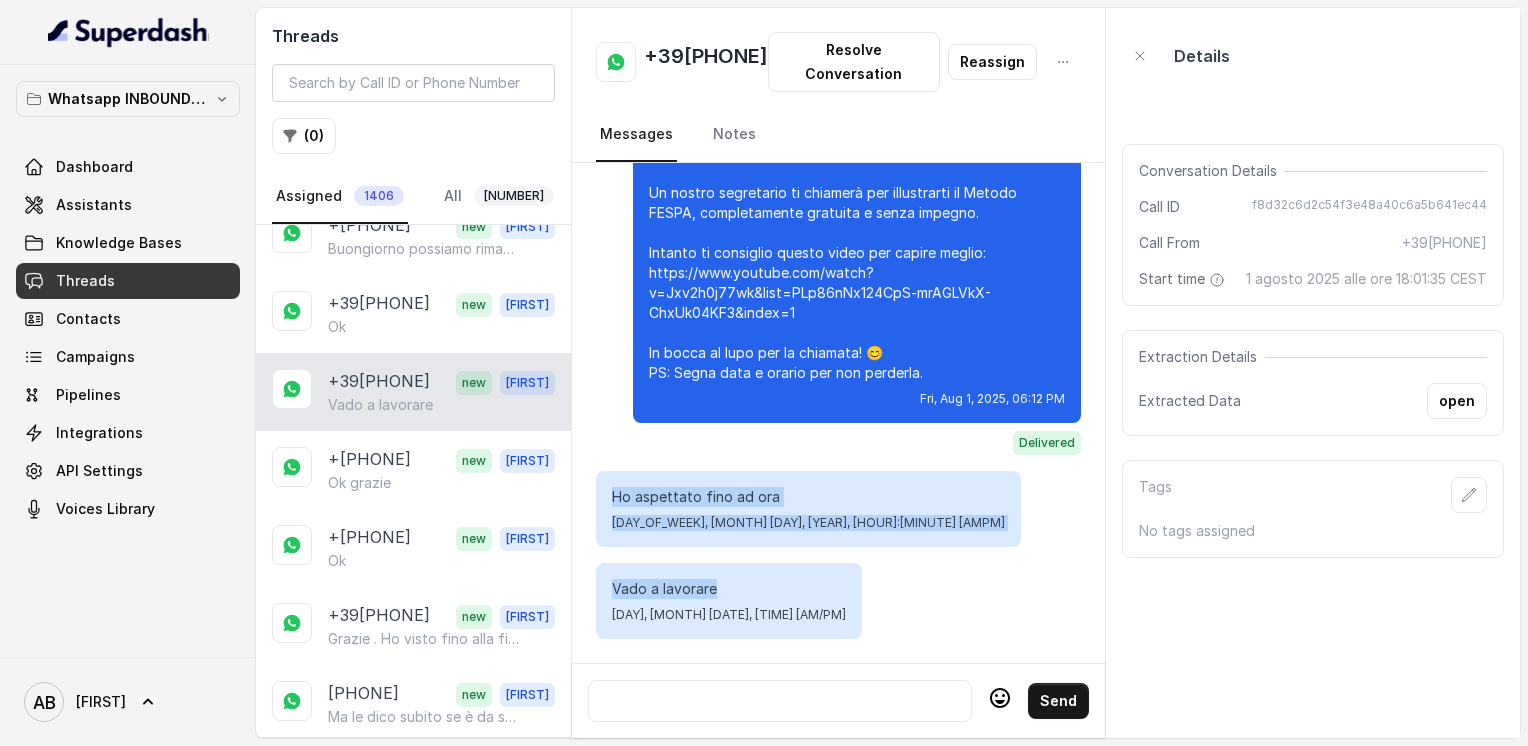 drag, startPoint x: 613, startPoint y: 482, endPoint x: 780, endPoint y: 548, distance: 179.56892 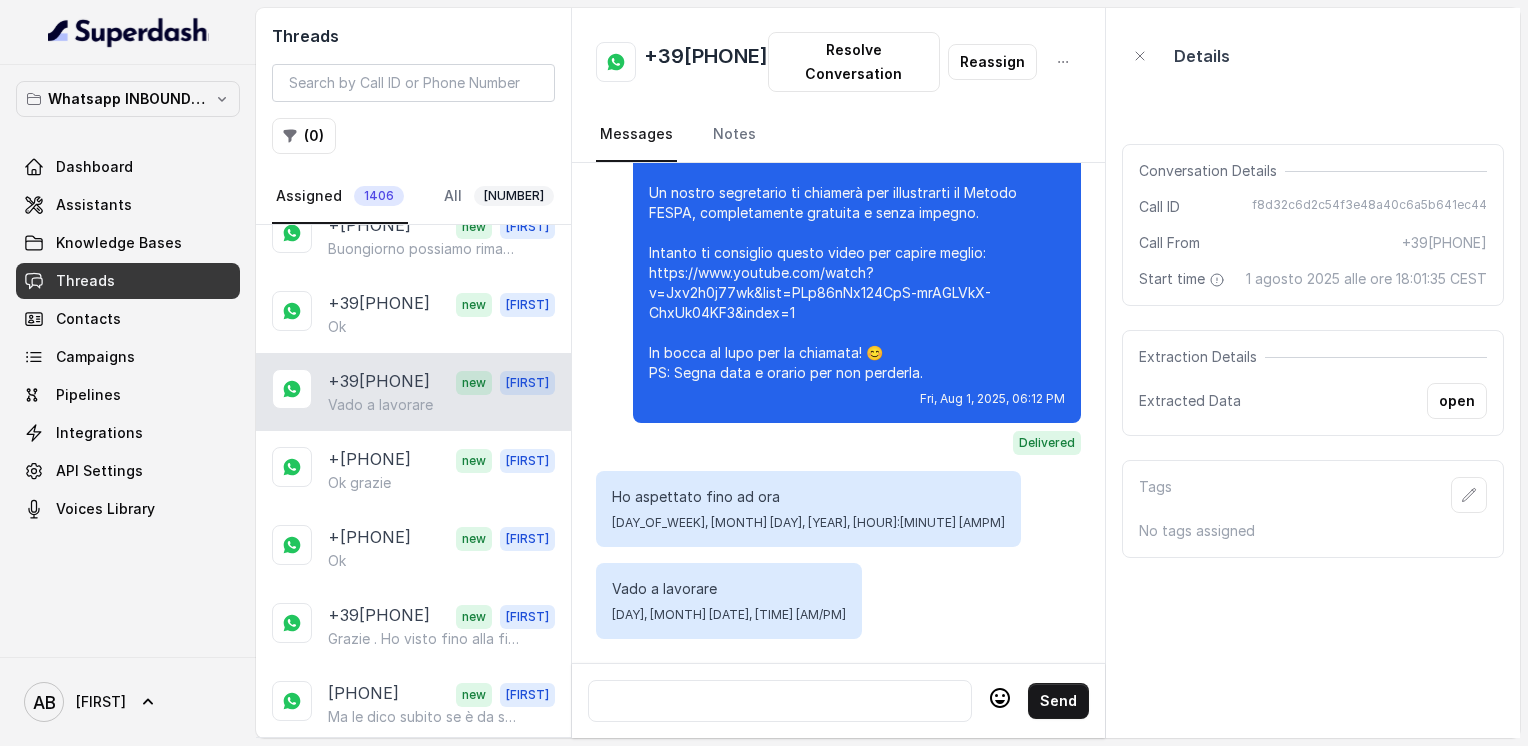 click at bounding box center (780, 701) 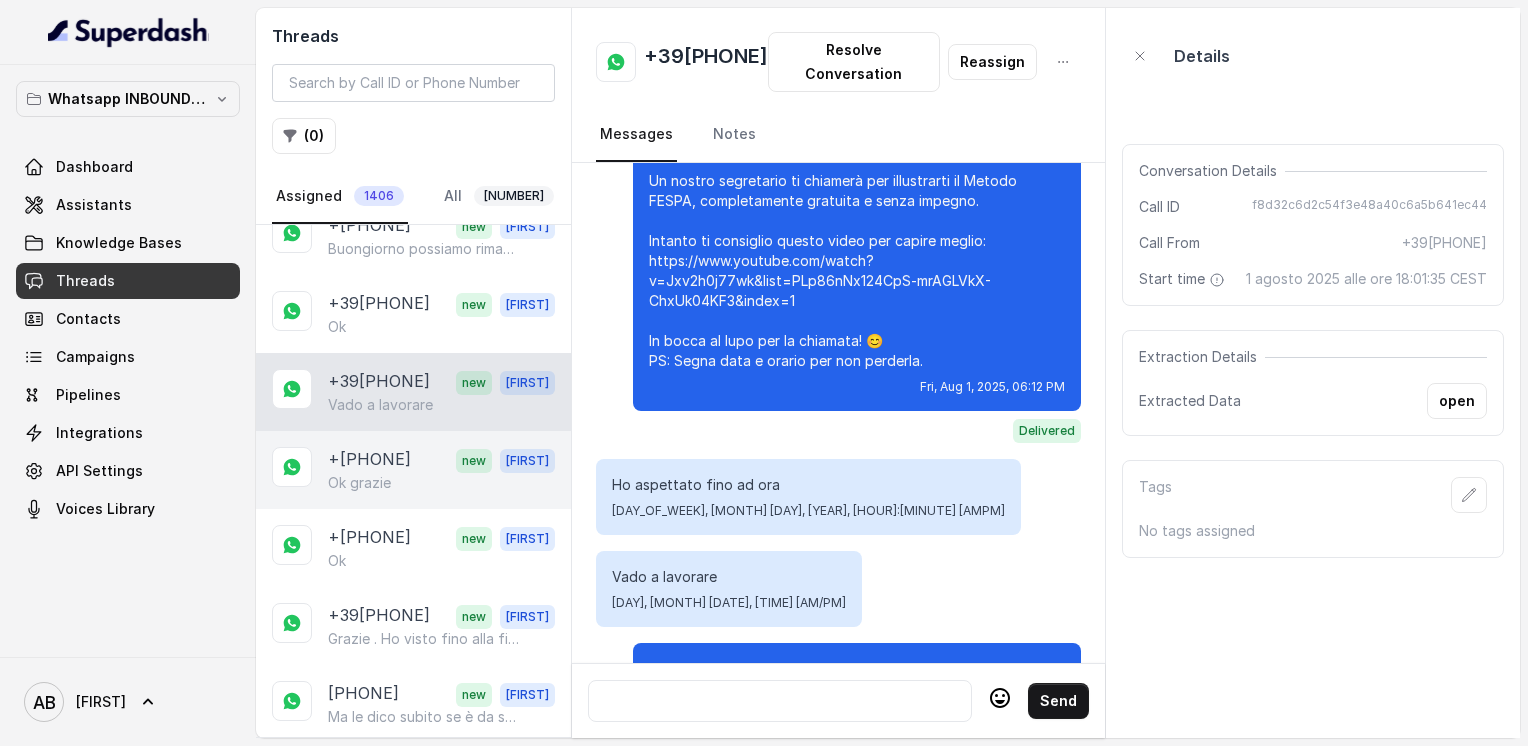 click on "+[PHONE]" at bounding box center (369, 460) 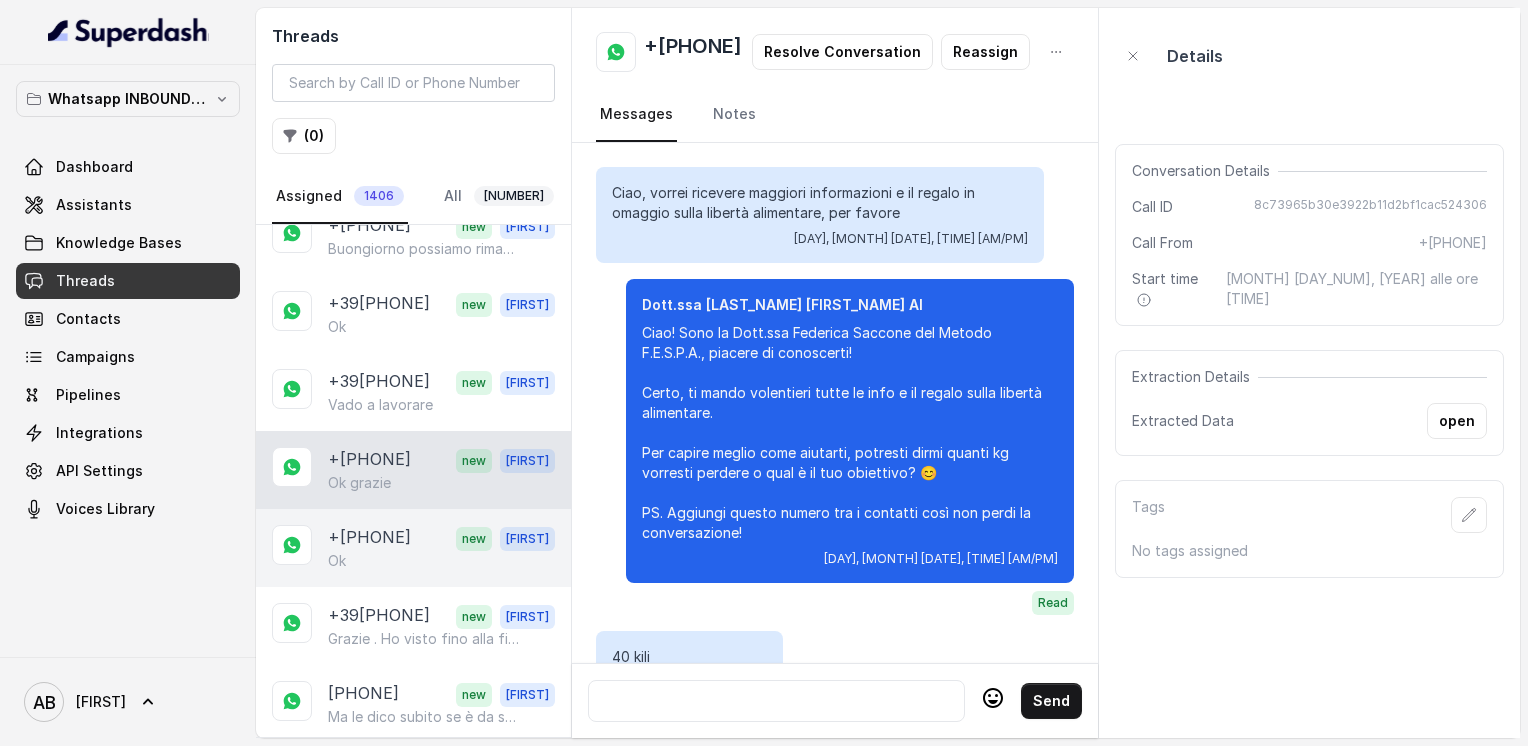 scroll, scrollTop: 2212, scrollLeft: 0, axis: vertical 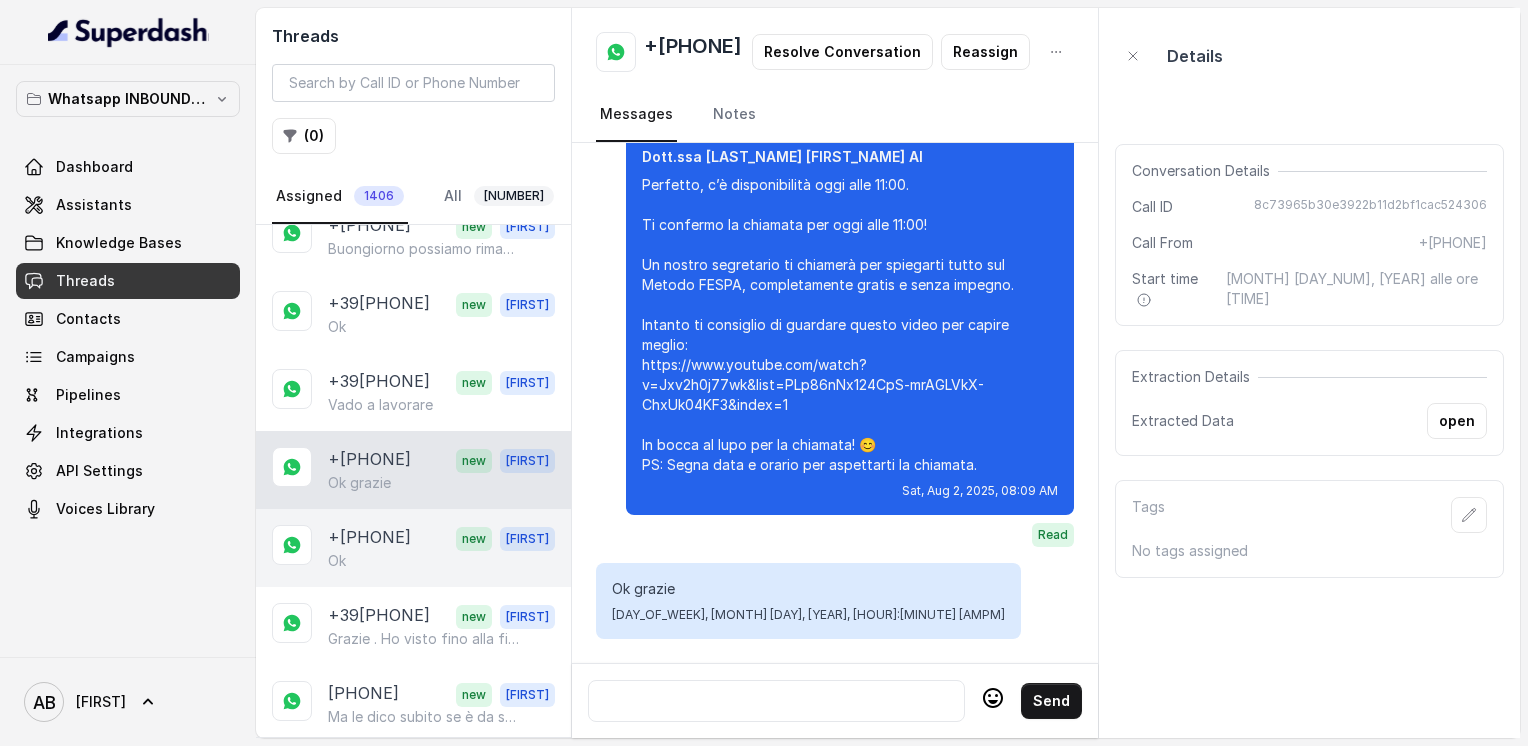 click on "Ok" at bounding box center [441, 561] 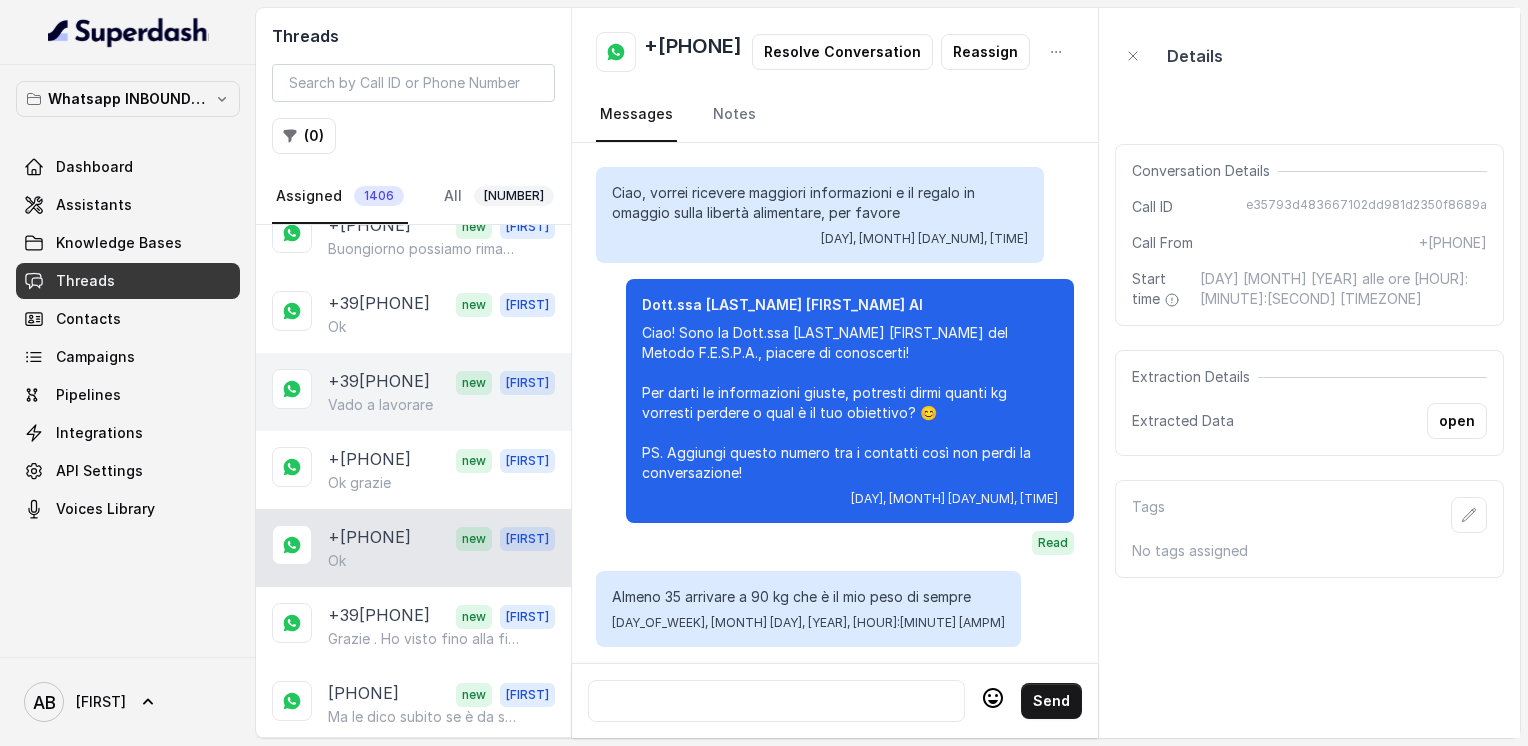 scroll, scrollTop: 2236, scrollLeft: 0, axis: vertical 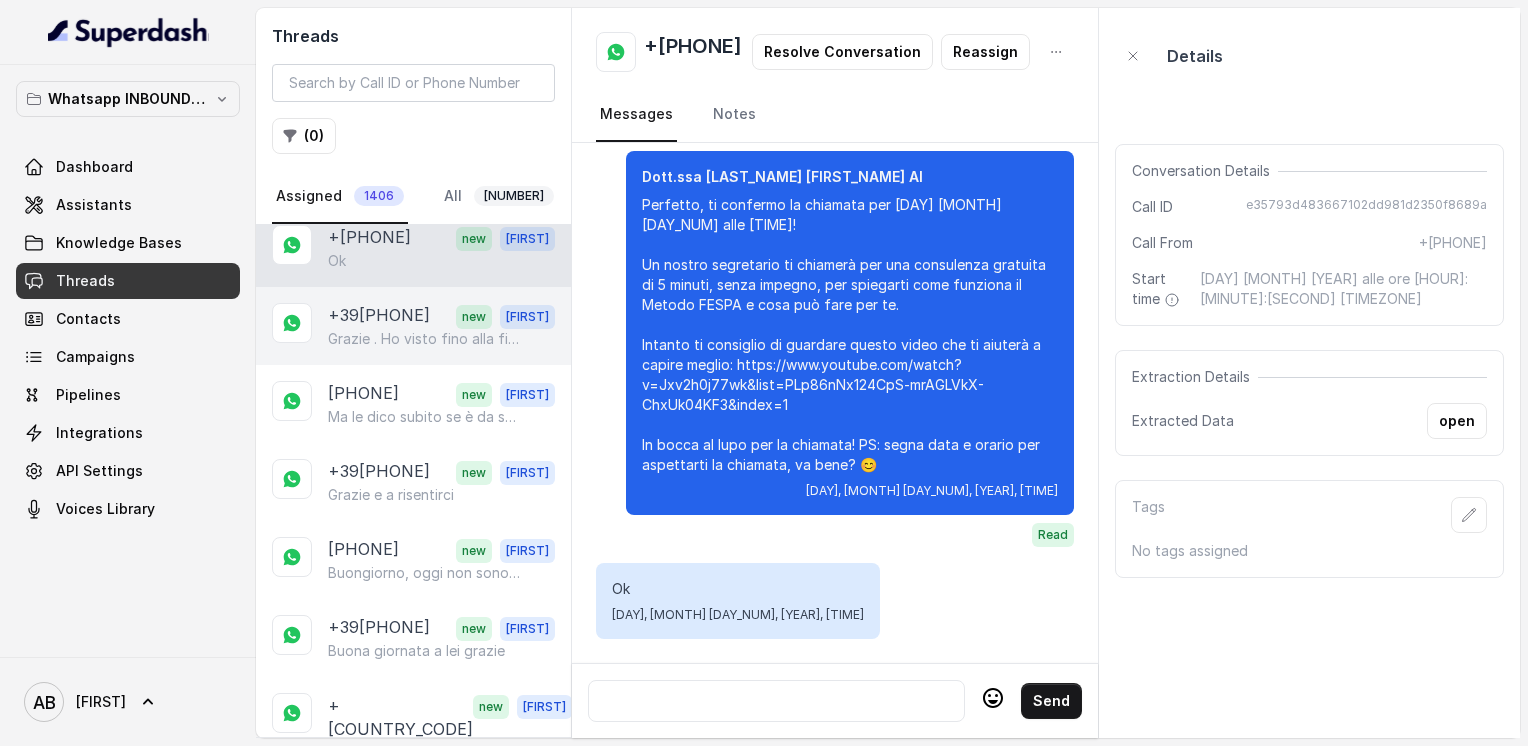click on "+[COUNTRY_CODE][PHONE] new [FIRST] Grazie . Ho visto fino alla fine . Se dovessi mangiare così diventerei un bombolone. Aspetto comunque la chiamata . 😊" at bounding box center (413, 326) 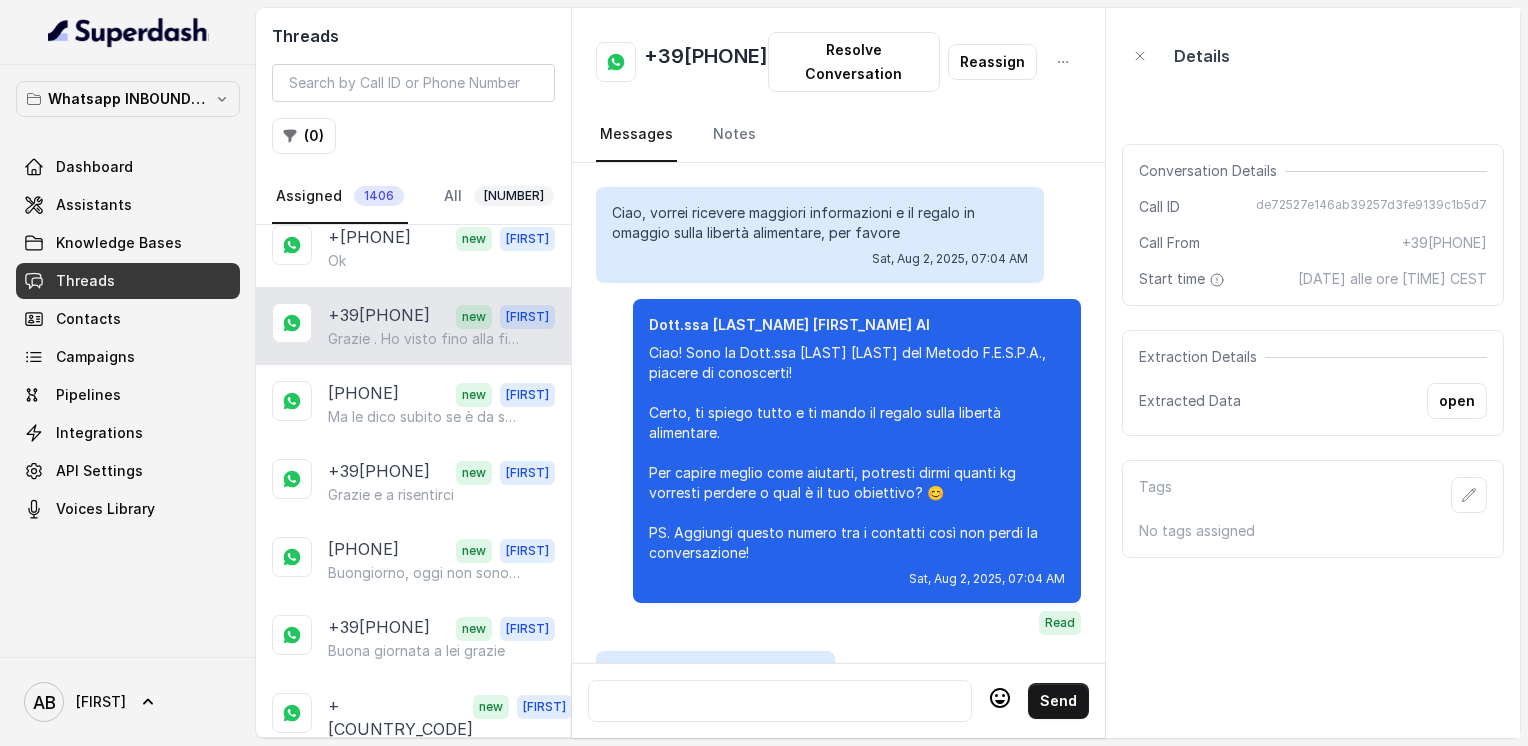 scroll, scrollTop: 3204, scrollLeft: 0, axis: vertical 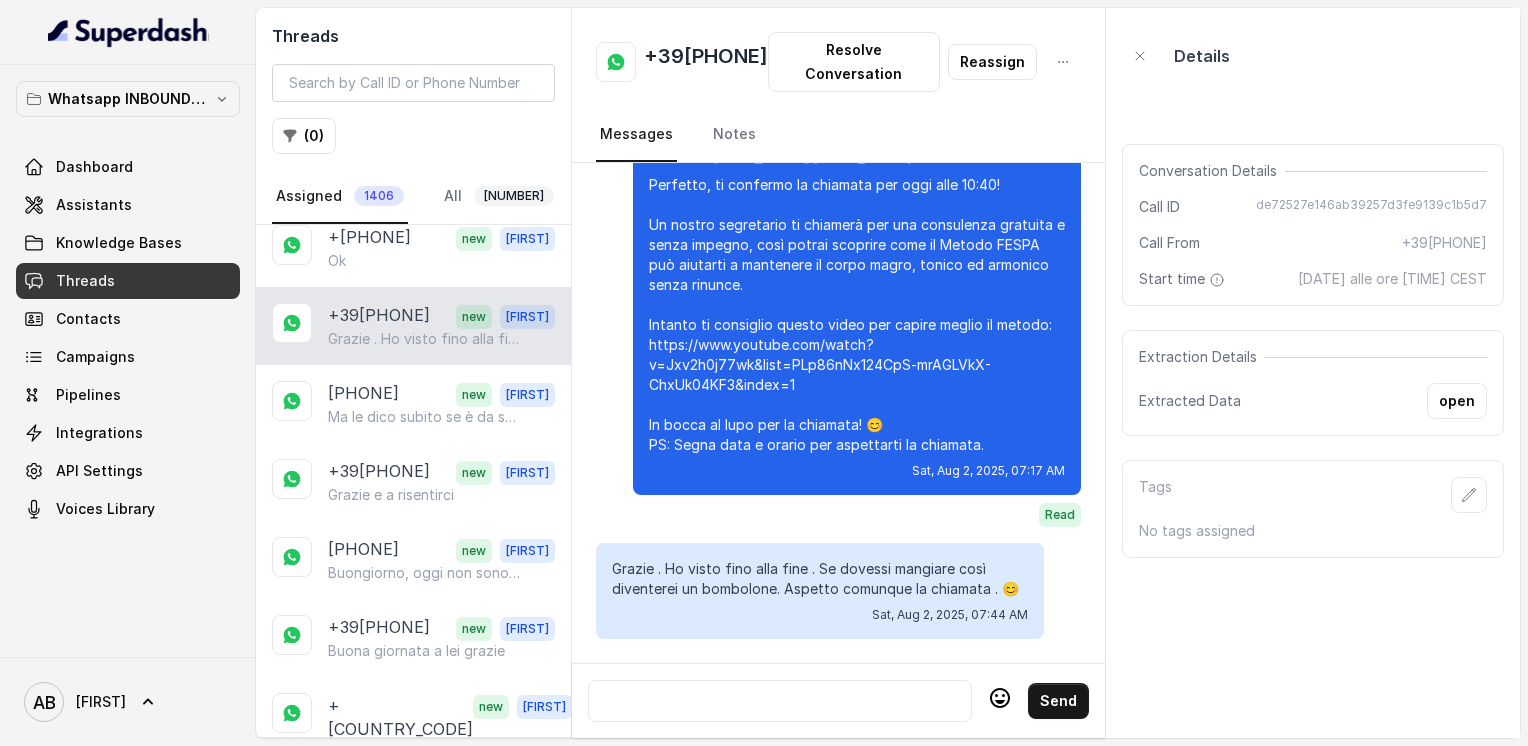 click at bounding box center (780, 701) 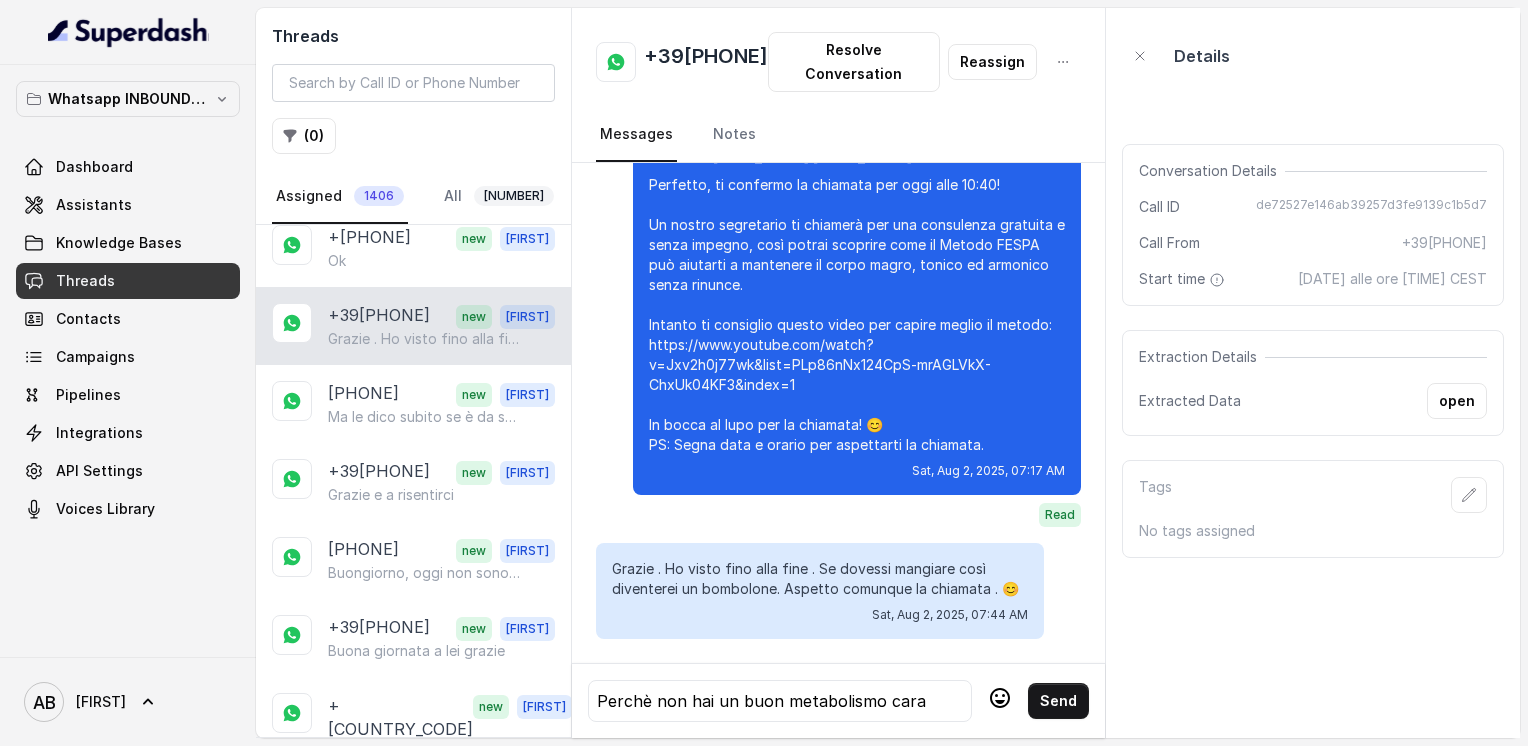 click 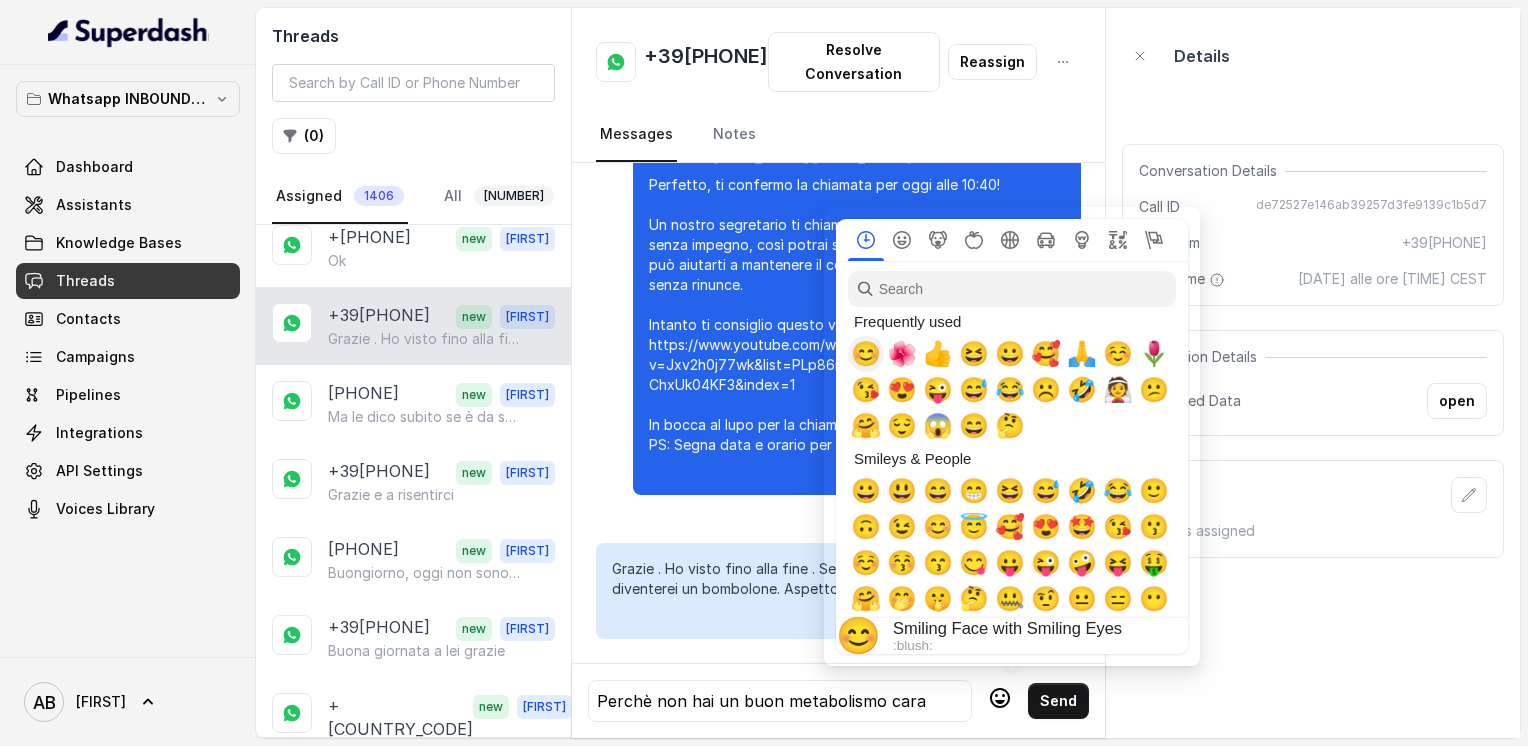 click on "😊" at bounding box center (866, 354) 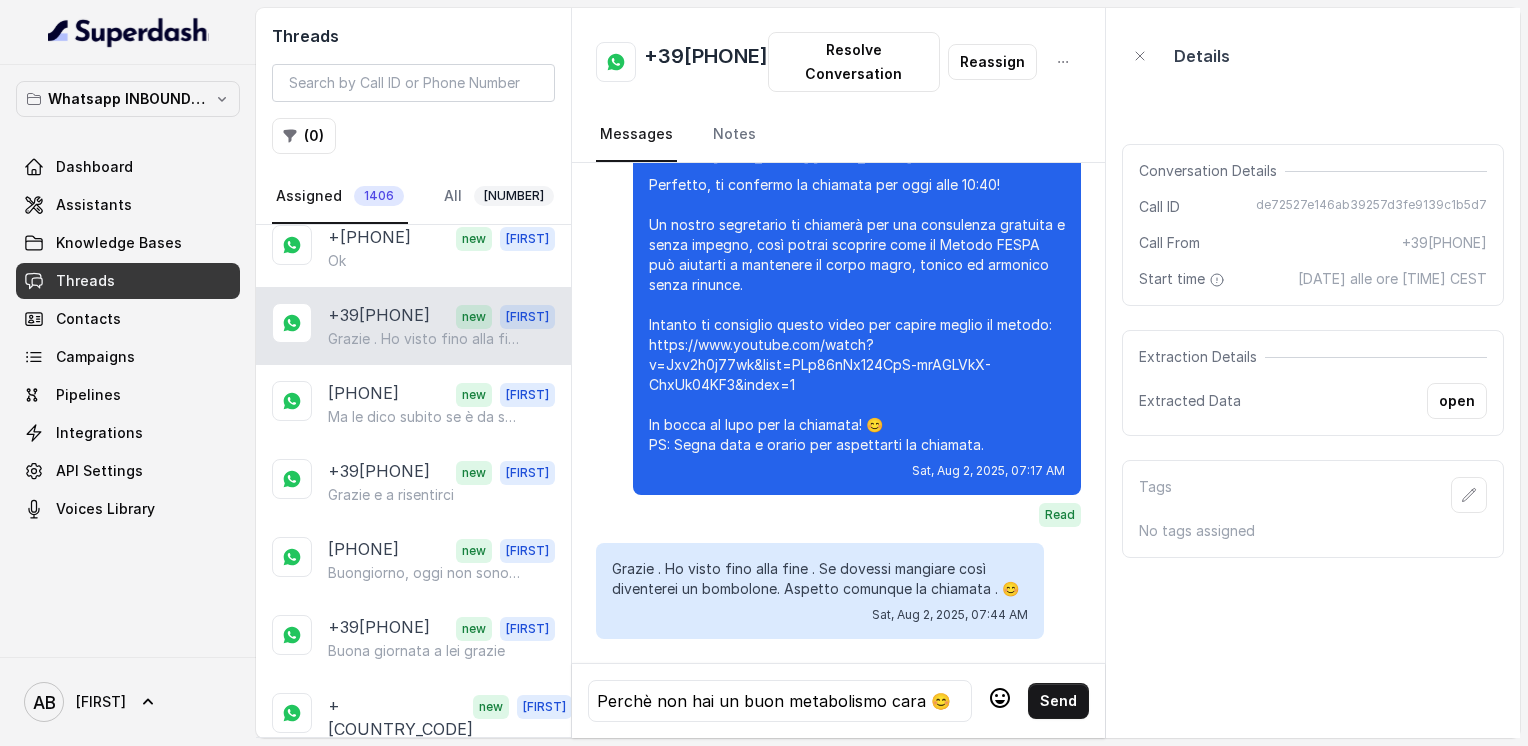 click on "Perchè non hai un buon metabolismo cara 😊" at bounding box center [780, 701] 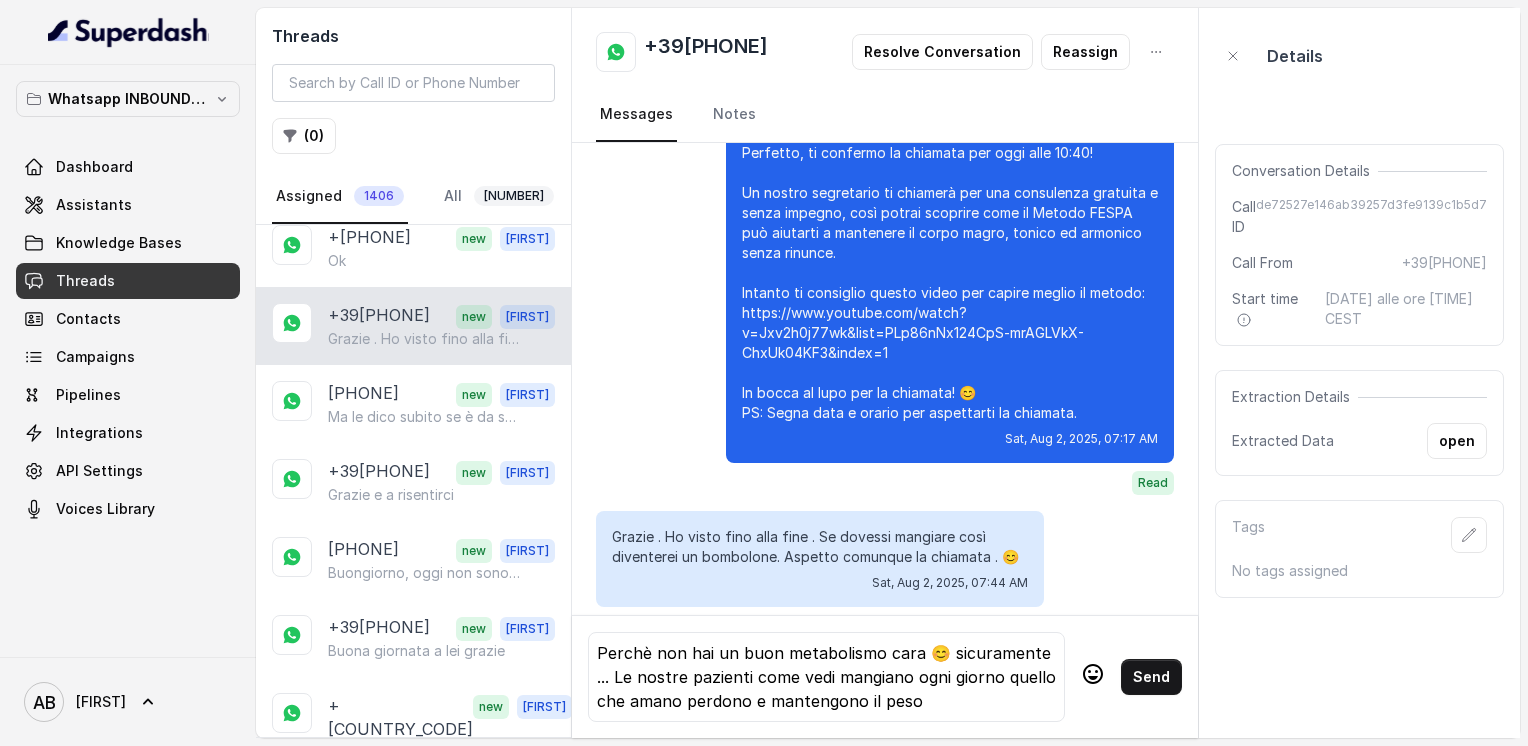 click 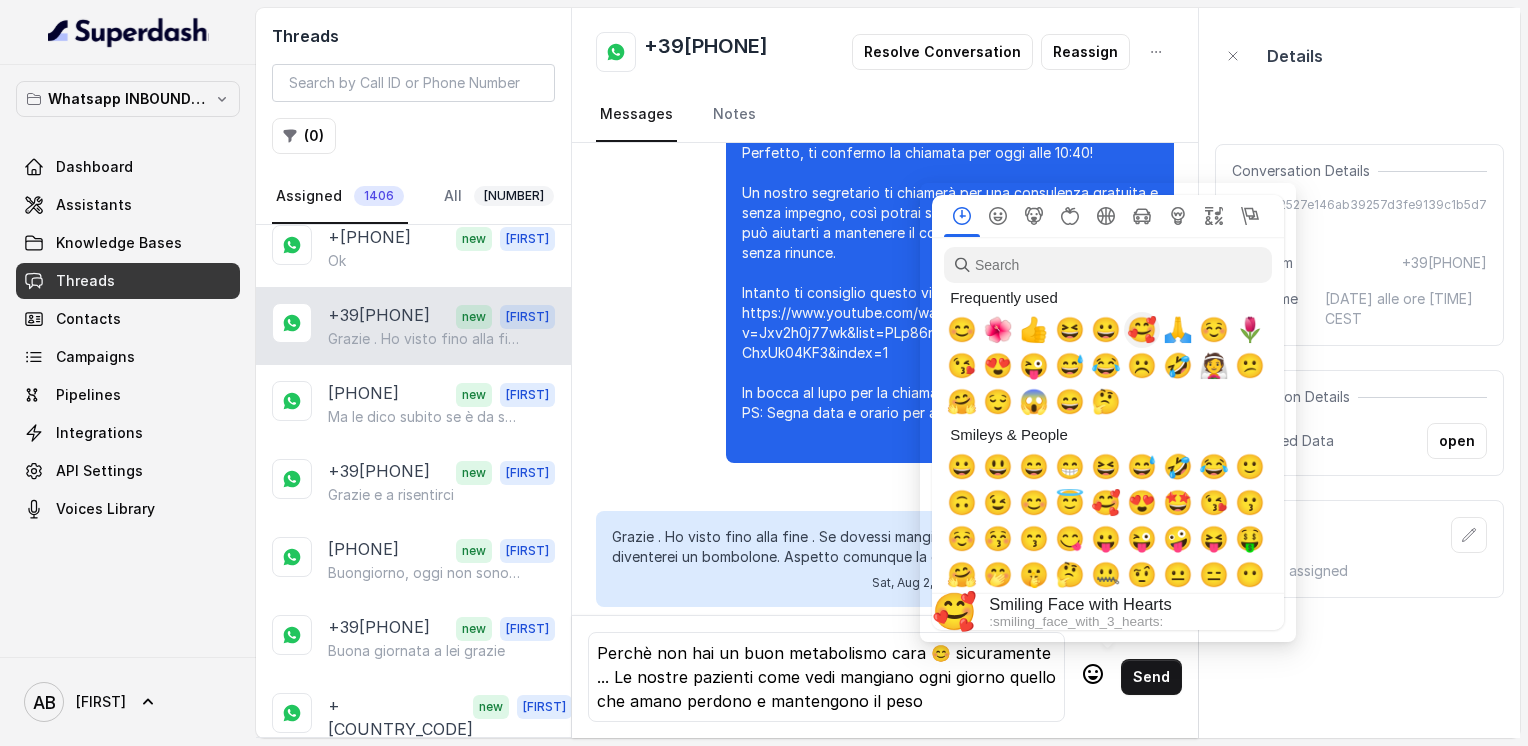 click on "🥰" at bounding box center [1142, 330] 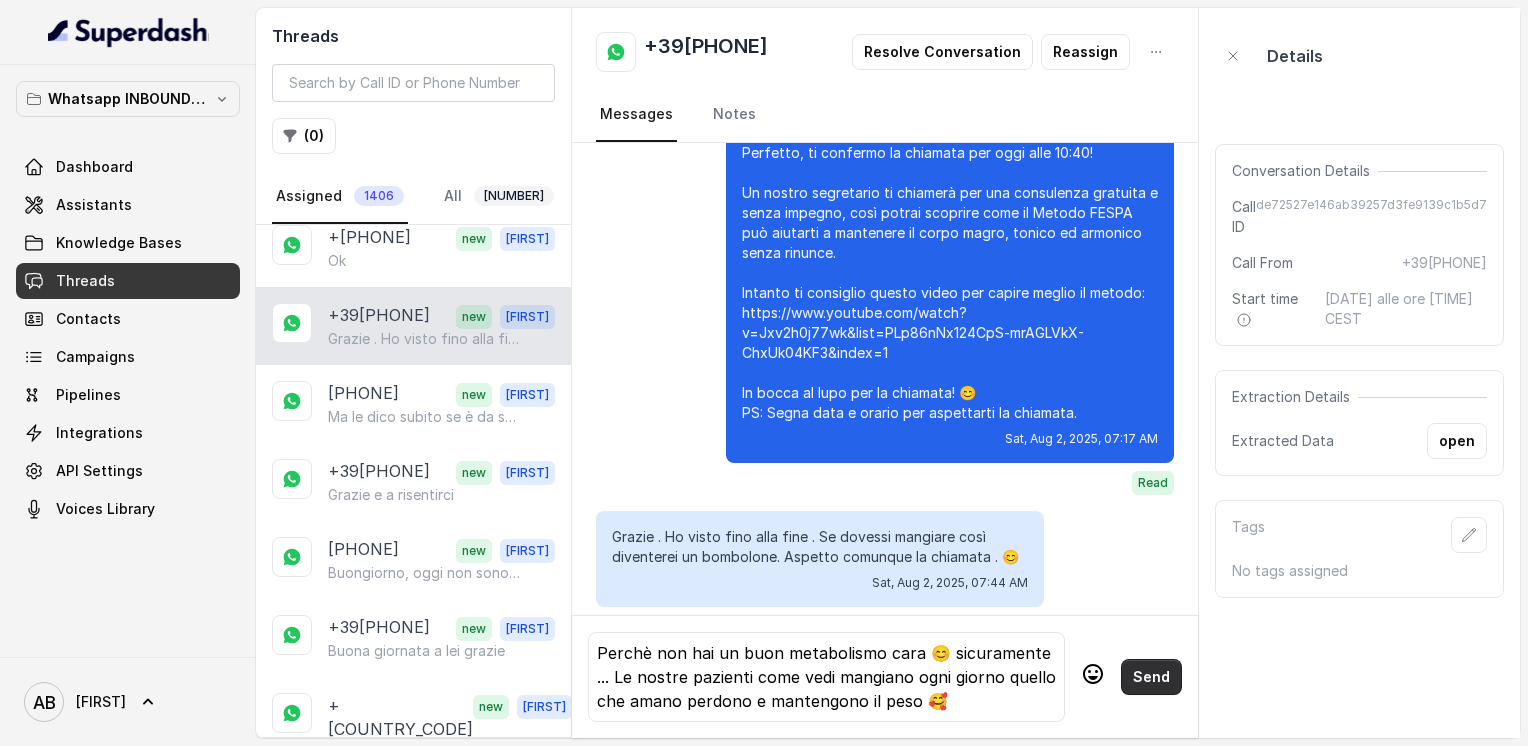 click on "Send" at bounding box center [1151, 677] 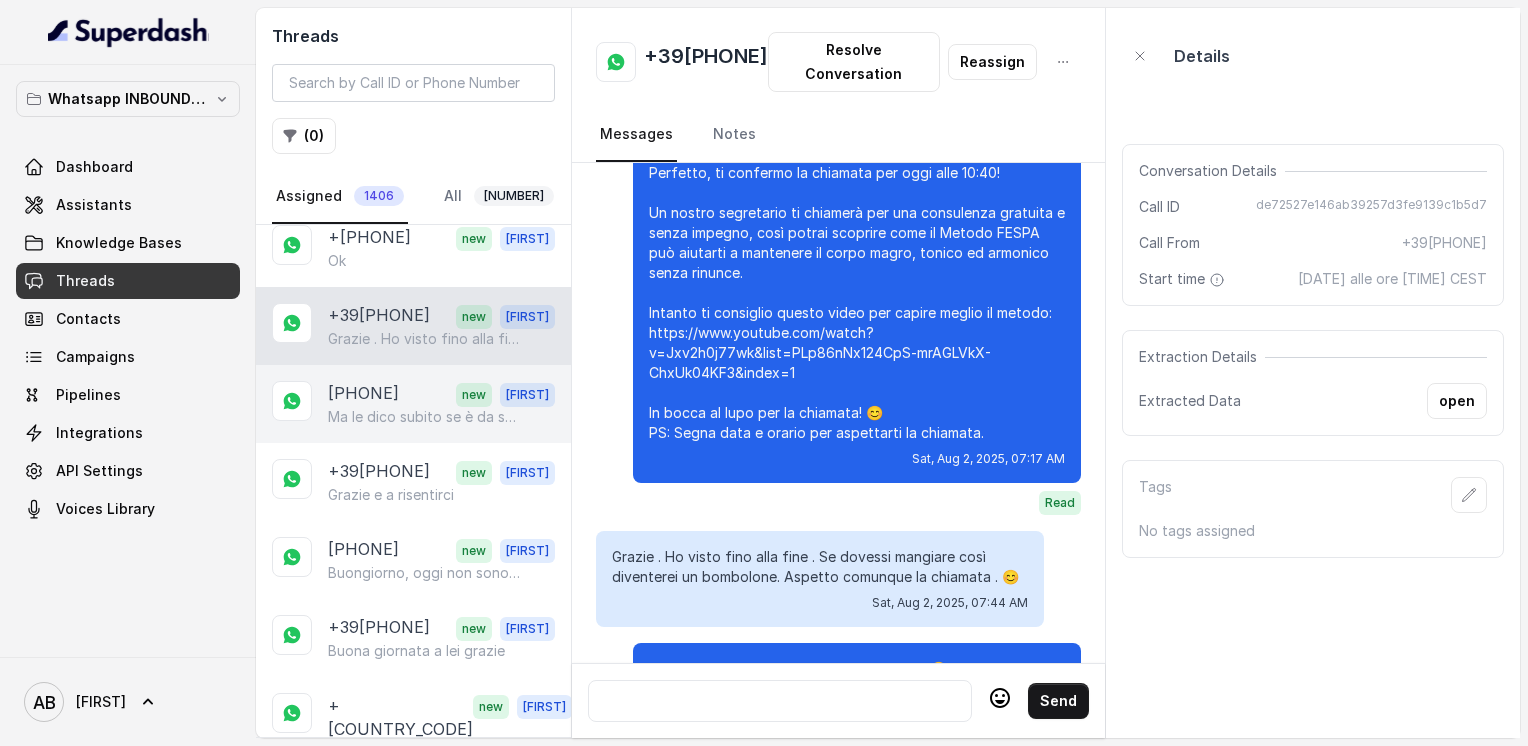 click on "Ma le dico subito se è da spendere qualcosa non me lo posso permettere...." at bounding box center (424, 417) 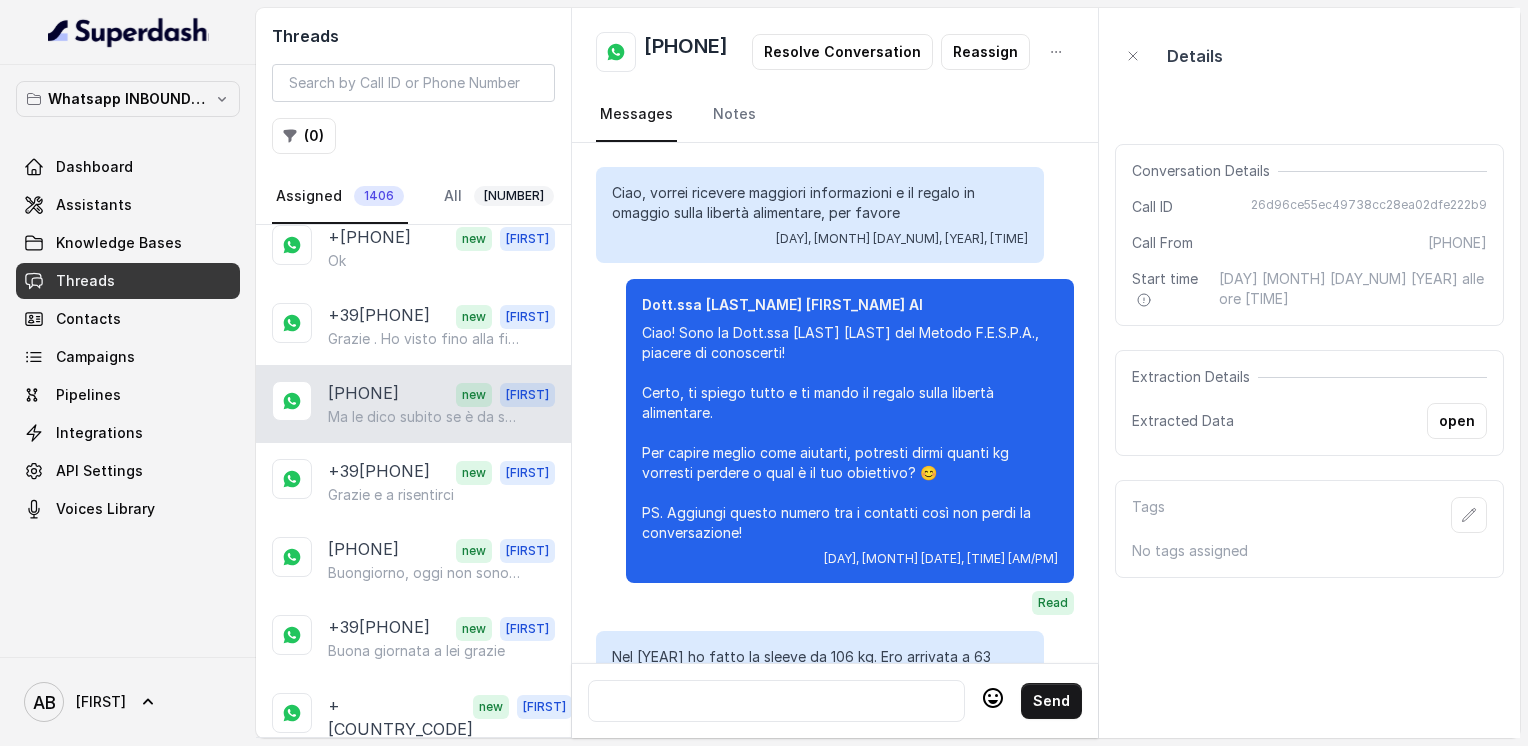 scroll, scrollTop: 2016, scrollLeft: 0, axis: vertical 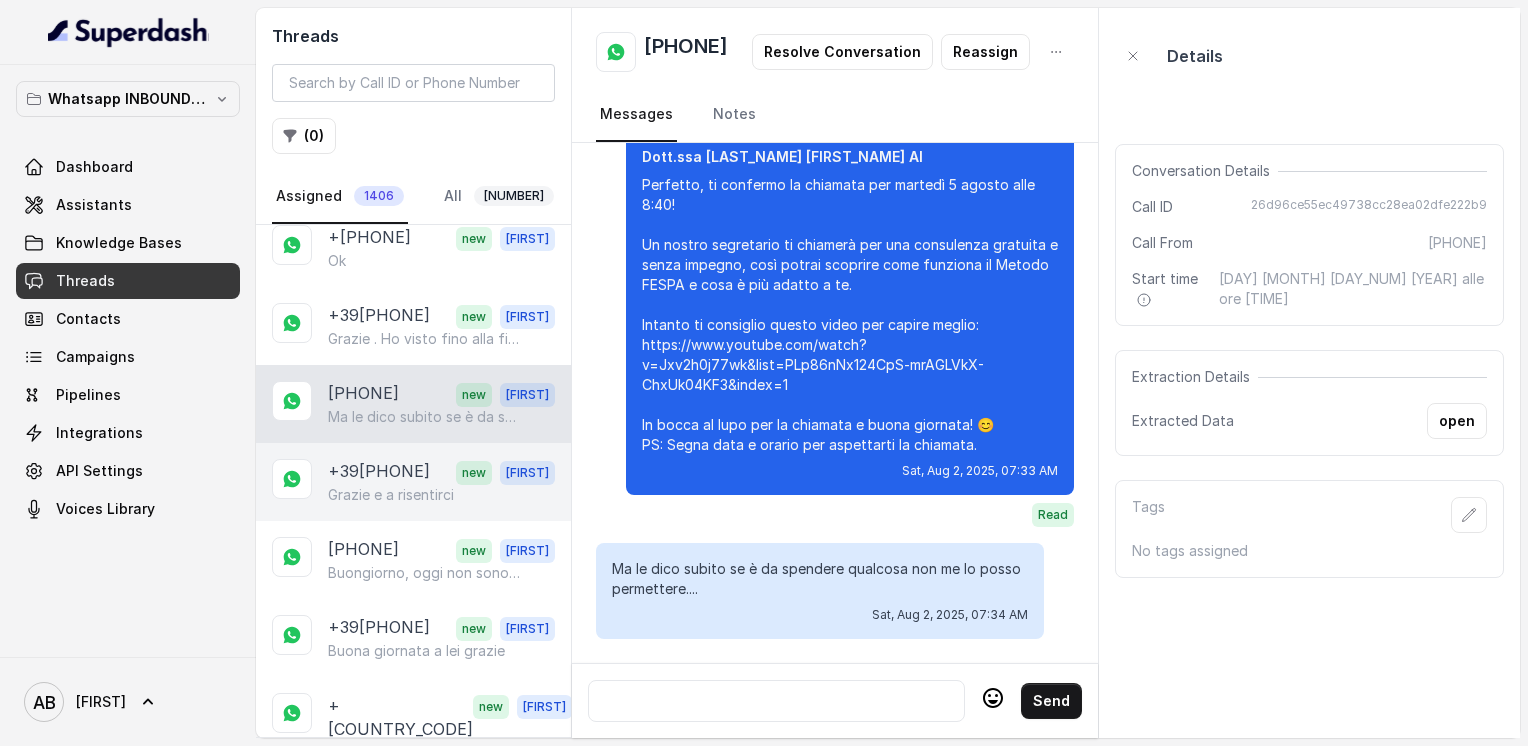 click on "+39[PHONE]" at bounding box center [379, 472] 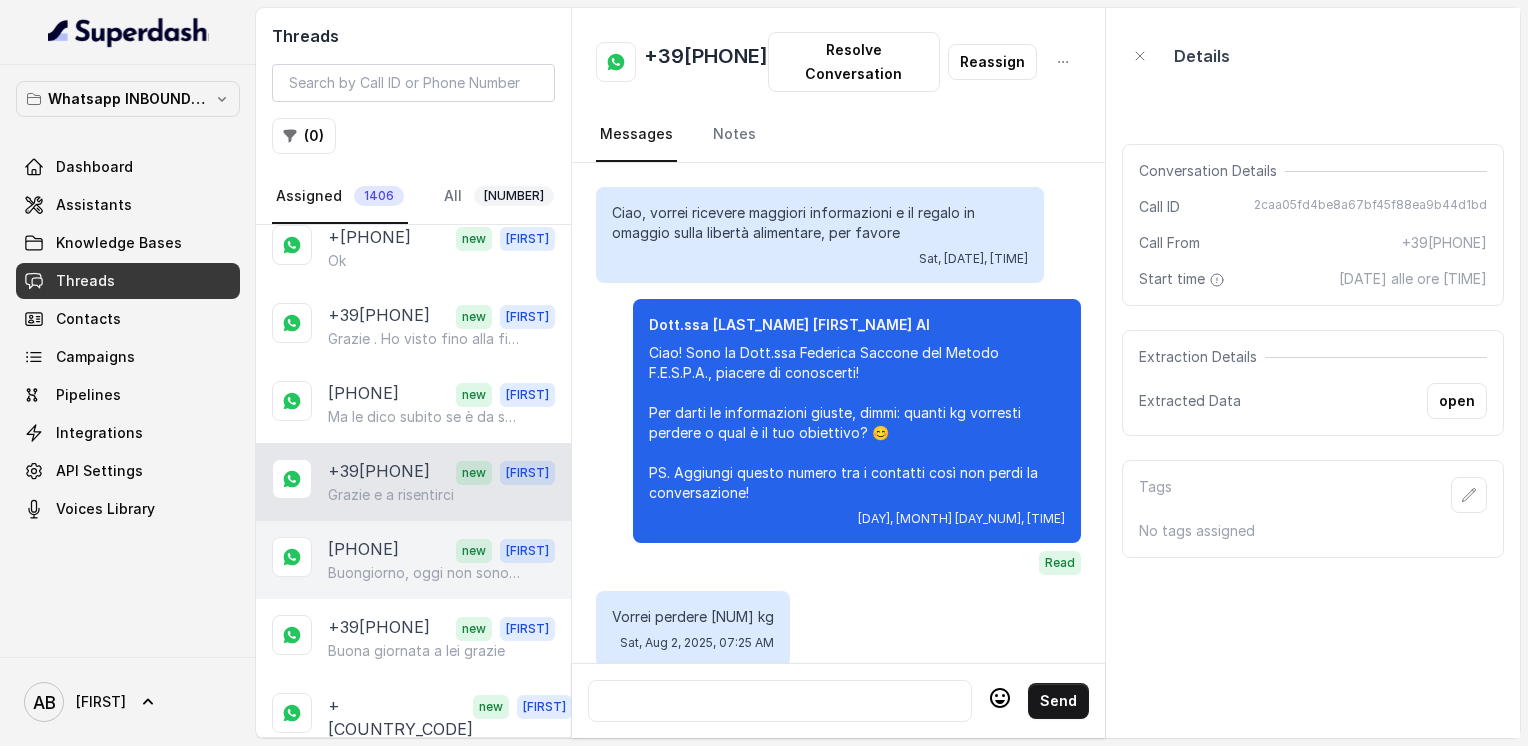 scroll, scrollTop: 1820, scrollLeft: 0, axis: vertical 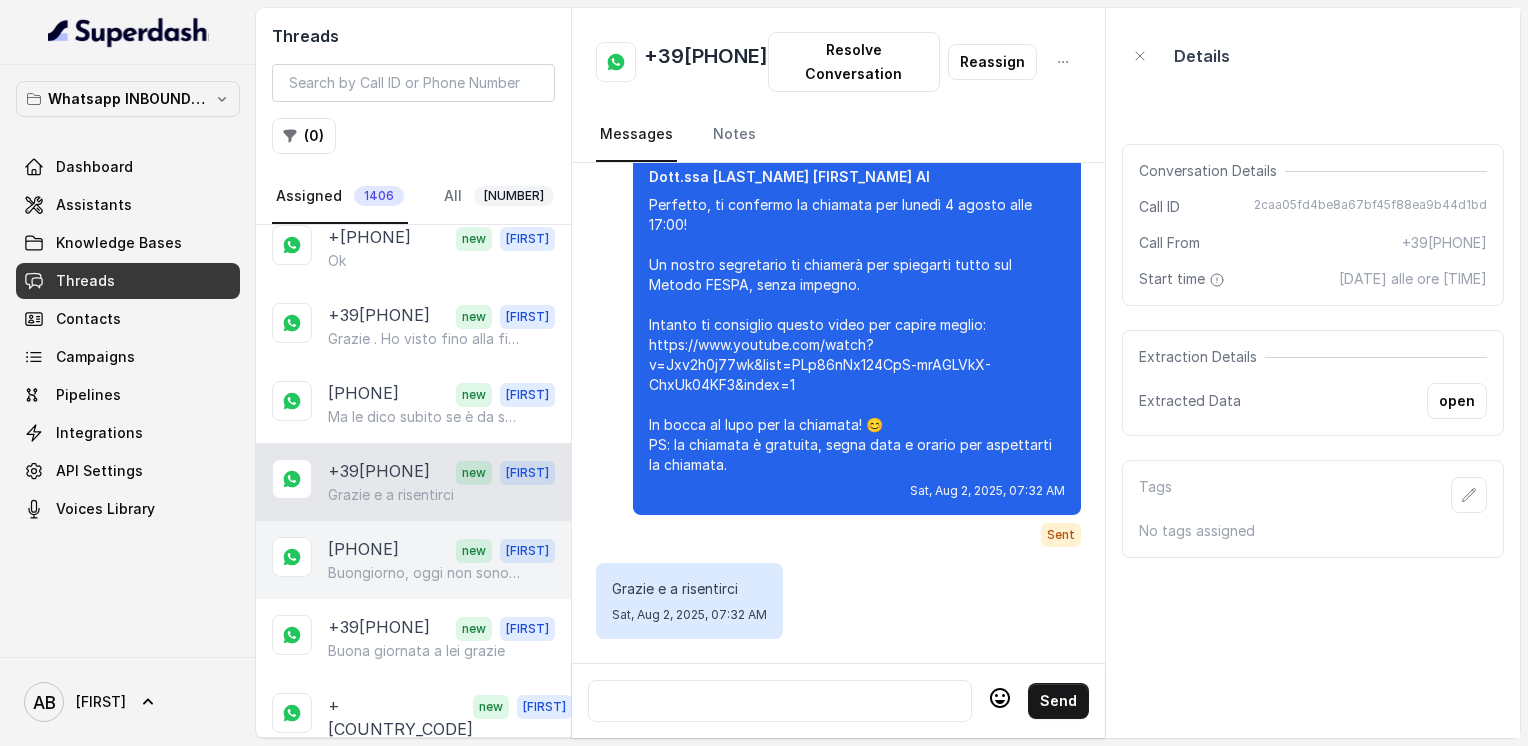 click on "+[PHONE] new [NAME] Buongiorno,  oggi non sono disponibile , mi faccio risentire io" at bounding box center (413, 560) 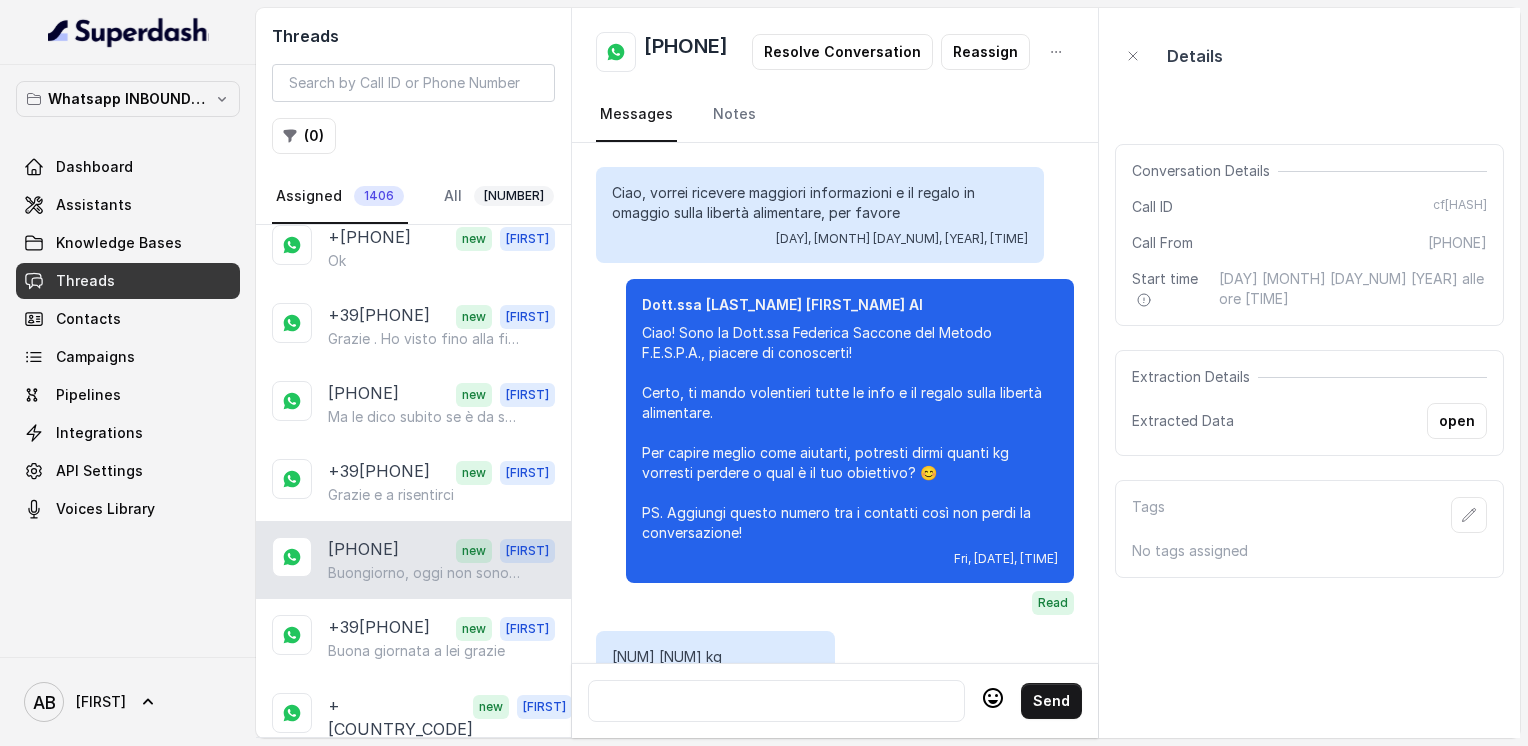 scroll, scrollTop: 3068, scrollLeft: 0, axis: vertical 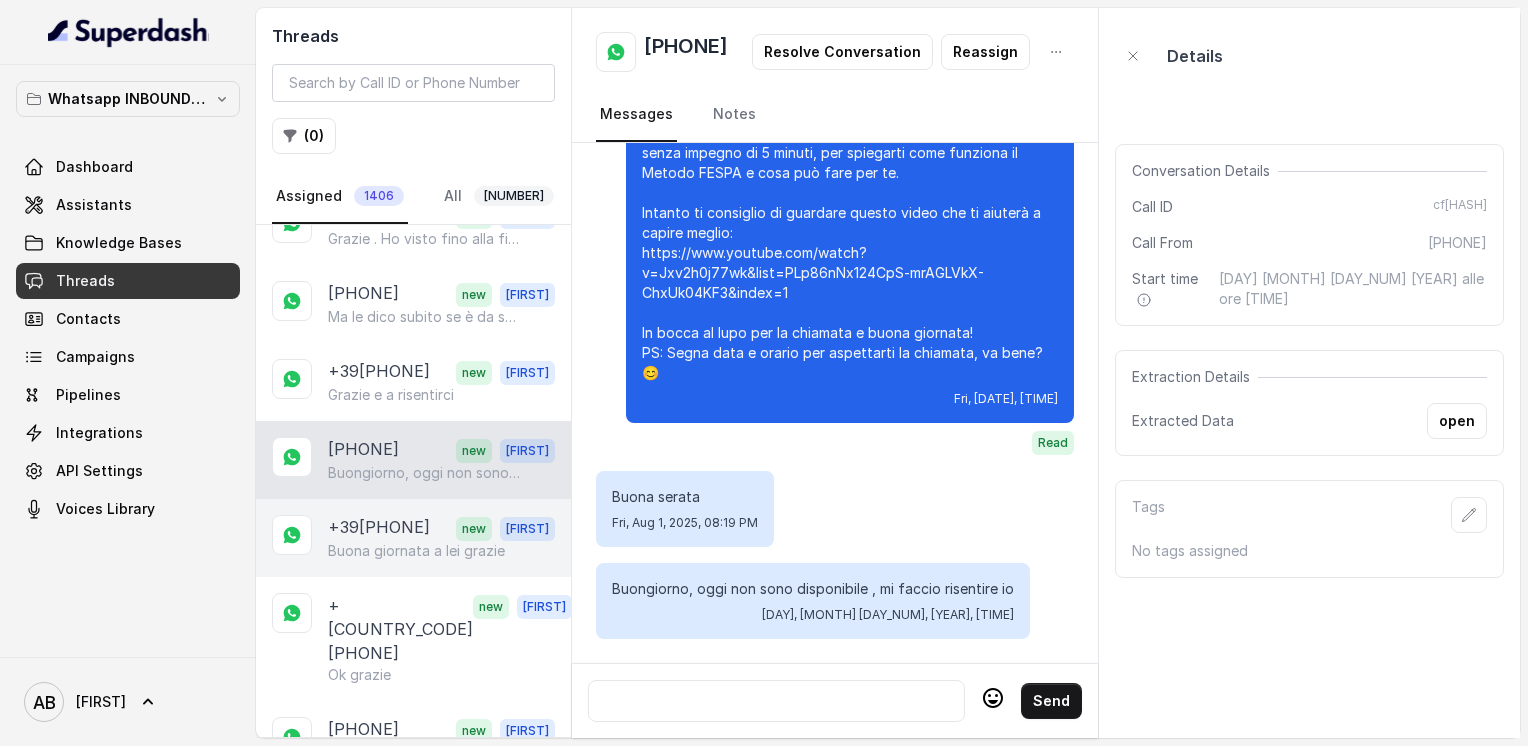 click on "[PHONE] [FIRST_NAME] Buona giornata a lei grazie" at bounding box center (413, 538) 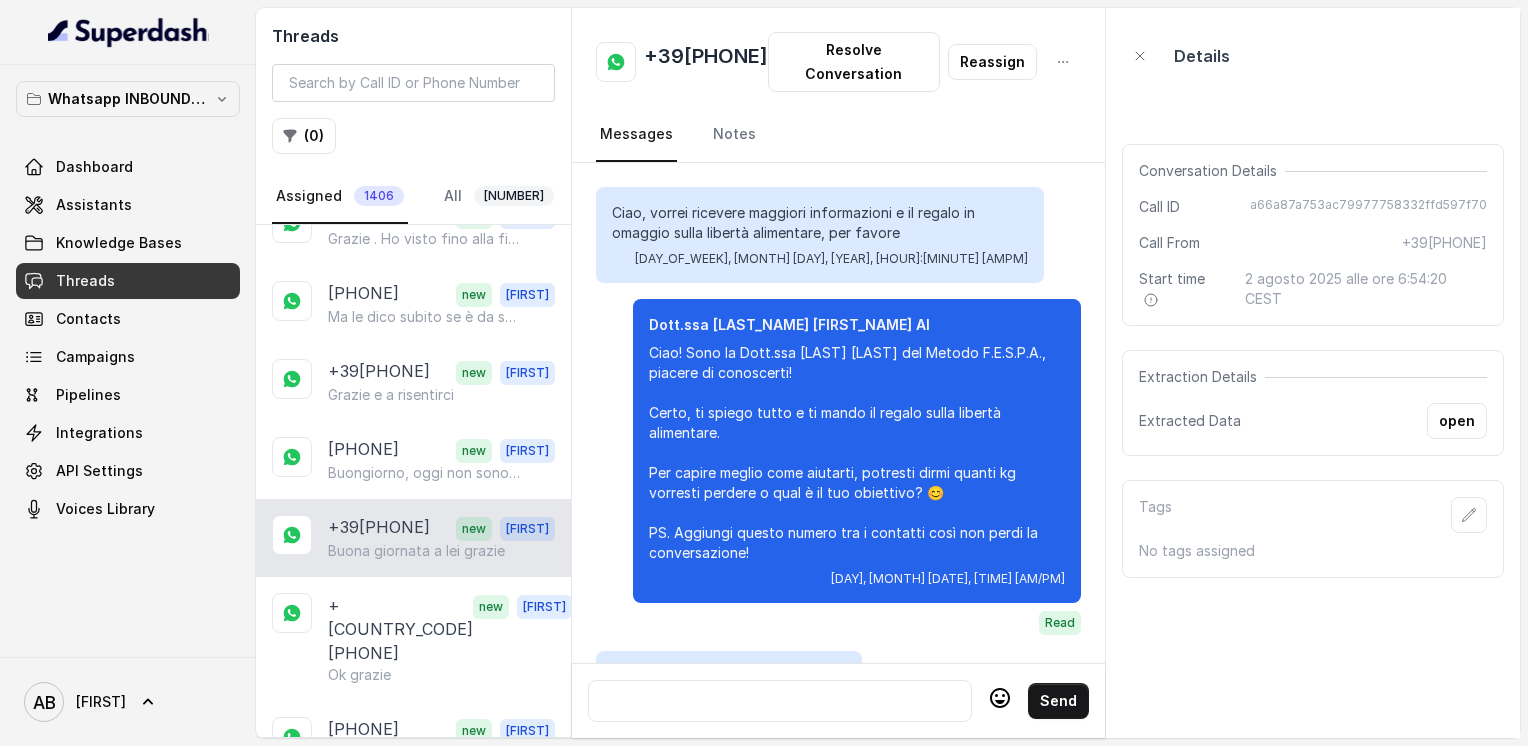 scroll, scrollTop: 2224, scrollLeft: 0, axis: vertical 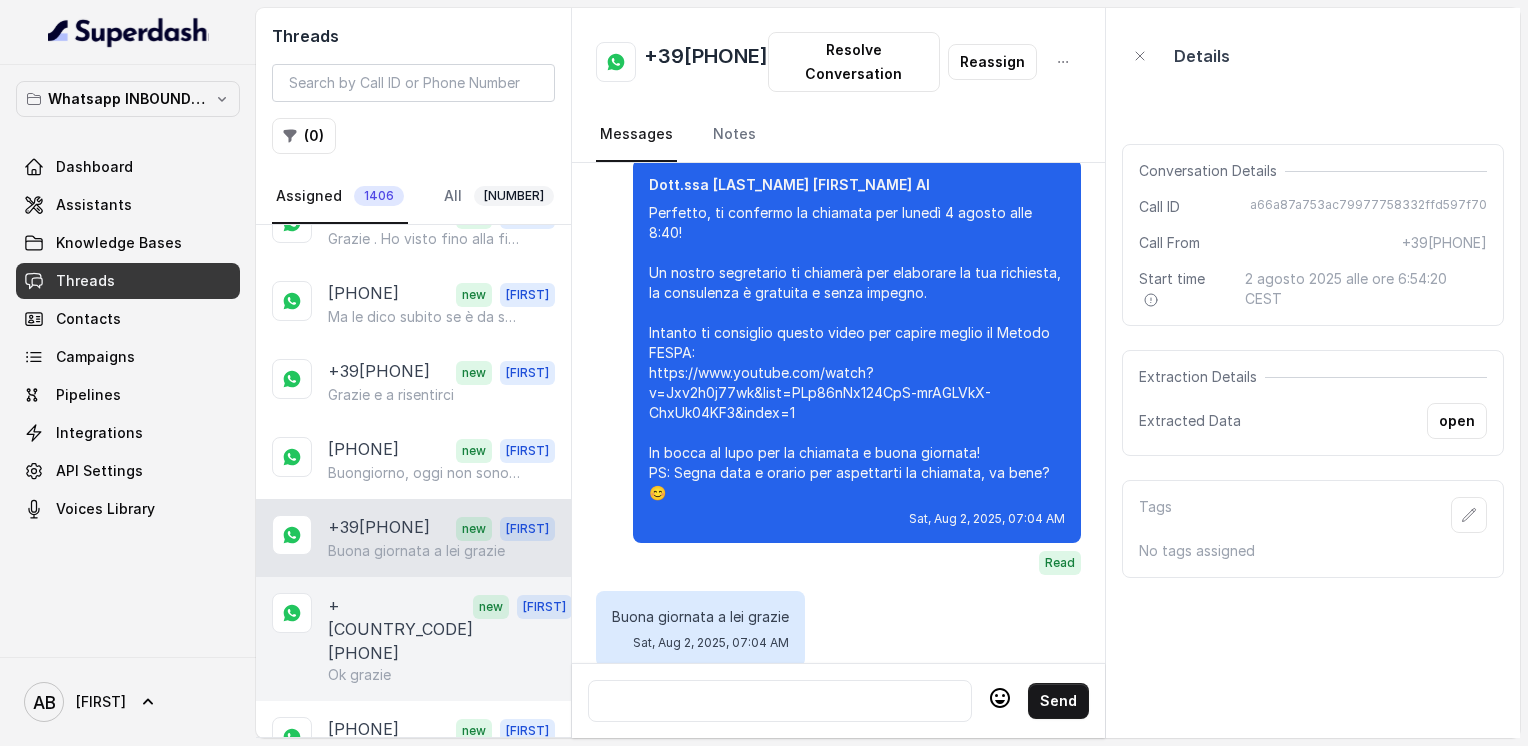 click on "+[COUNTRY_CODE][PHONE]" at bounding box center [400, 629] 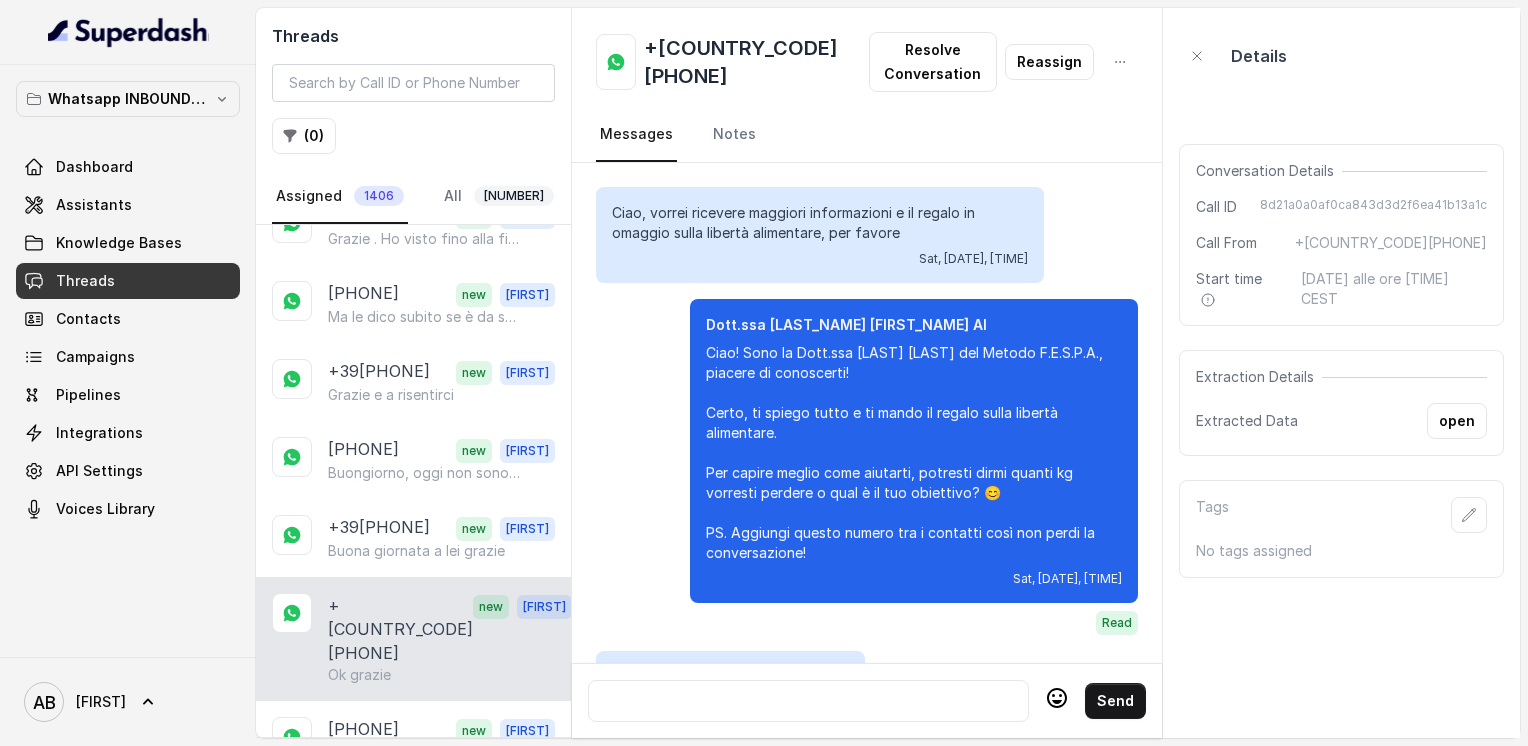 scroll, scrollTop: 1940, scrollLeft: 0, axis: vertical 